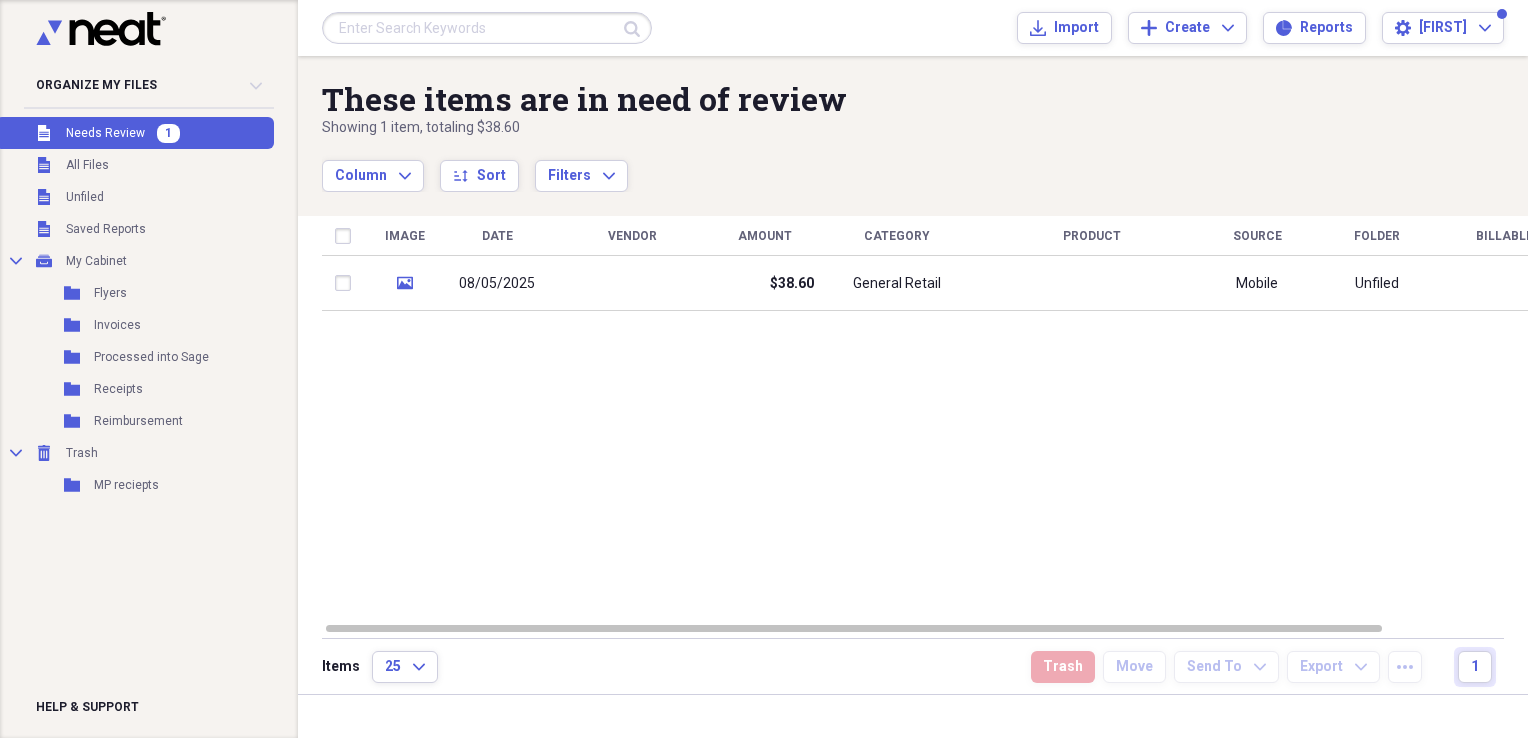 scroll, scrollTop: 0, scrollLeft: 0, axis: both 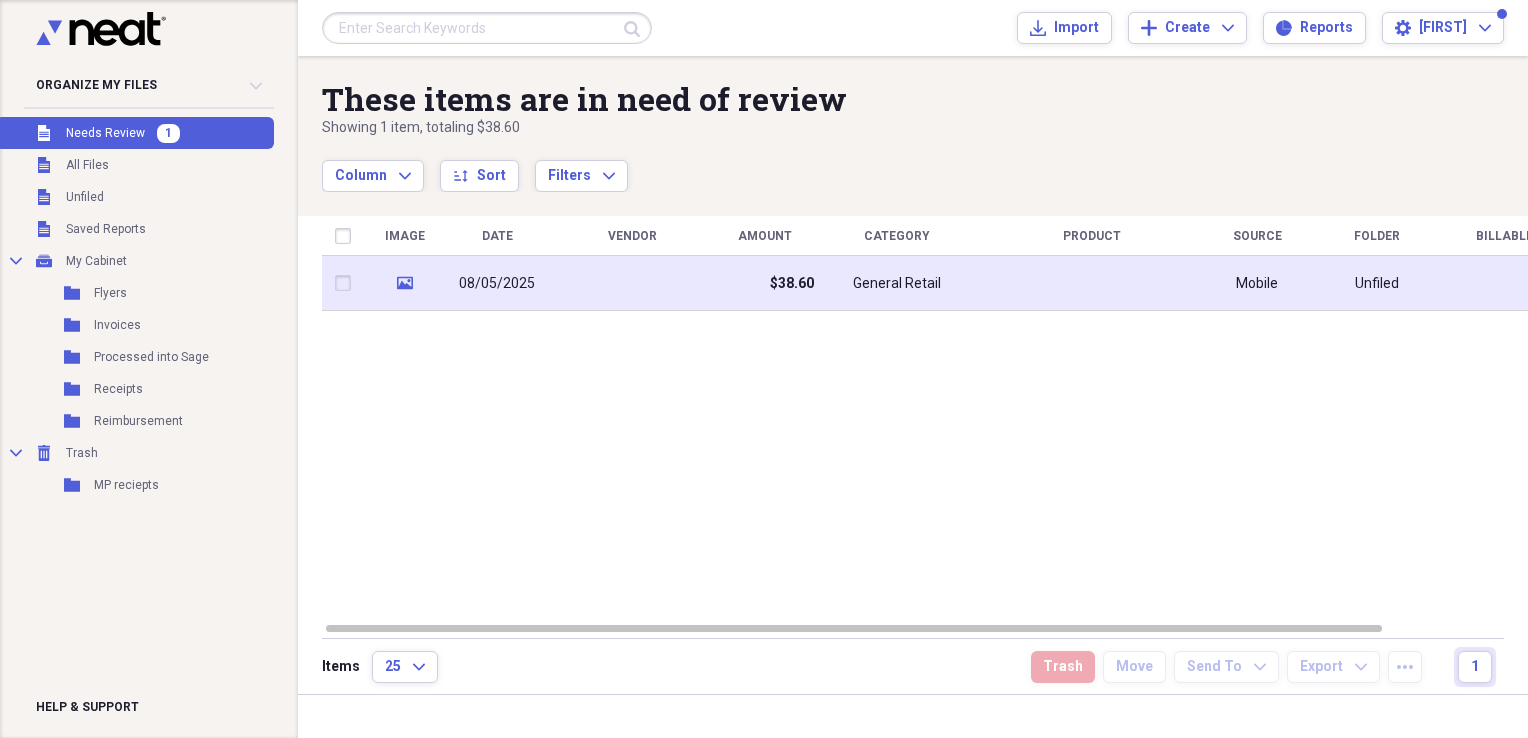 click on "08/05/2025" at bounding box center [497, 283] 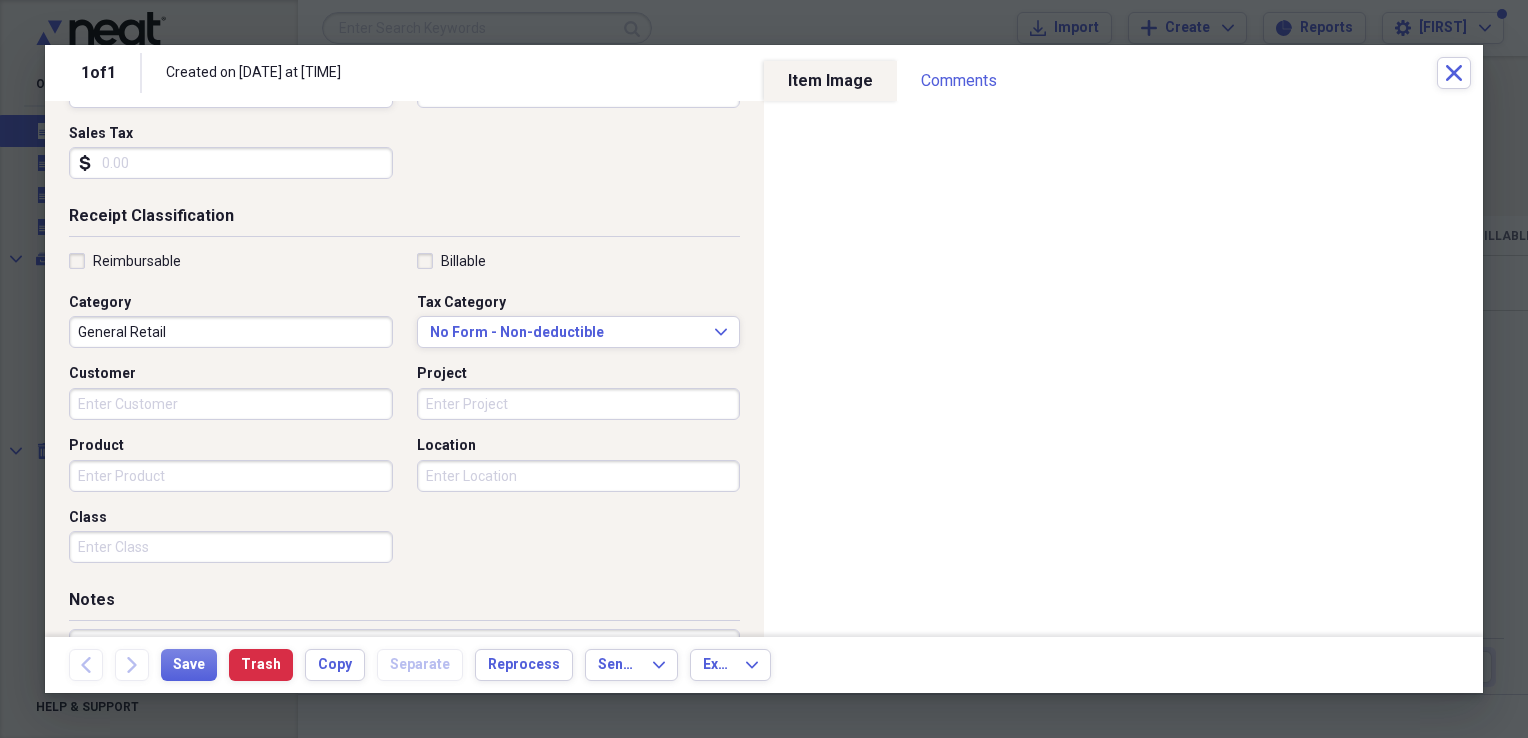 scroll, scrollTop: 483, scrollLeft: 0, axis: vertical 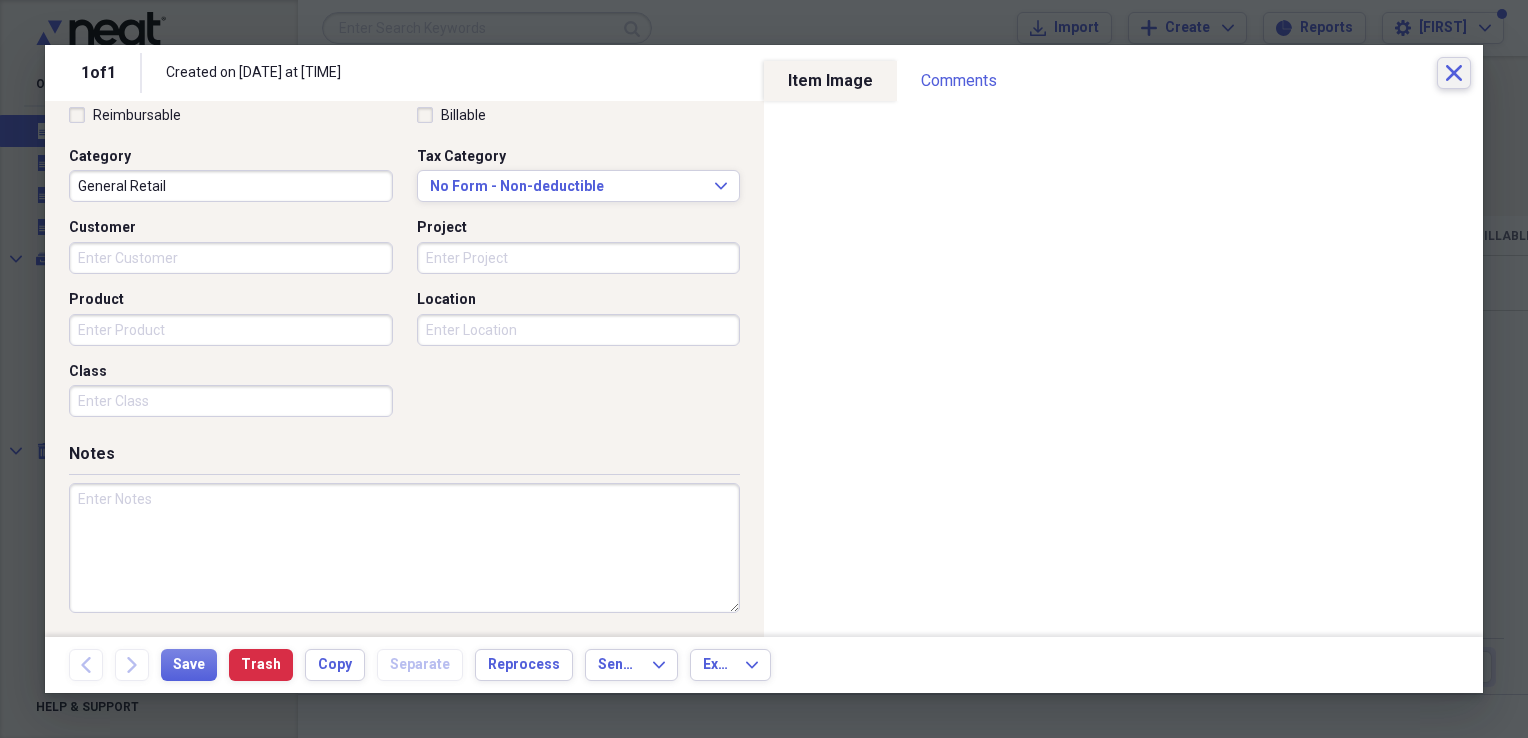 click on "Close" at bounding box center [1454, 73] 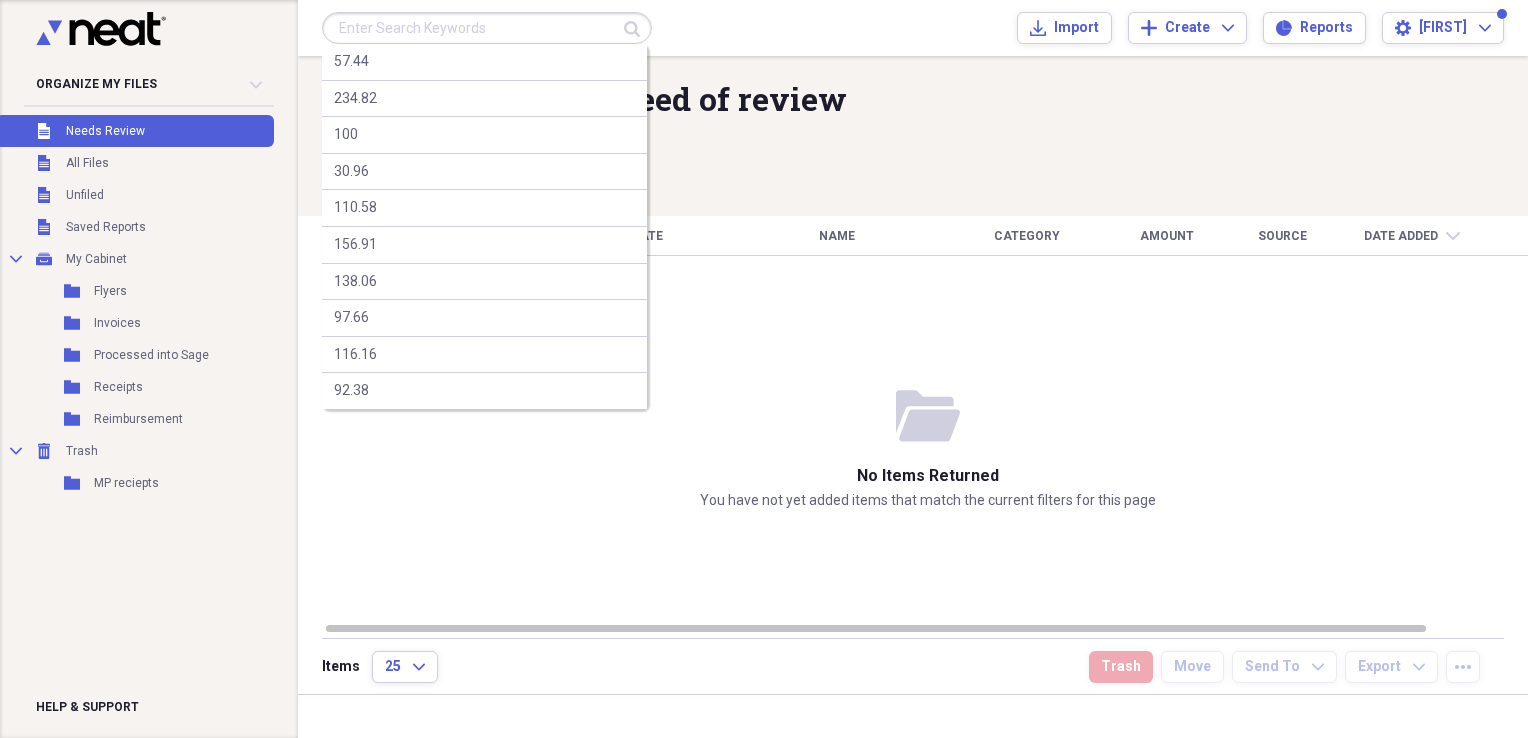 click at bounding box center (487, 28) 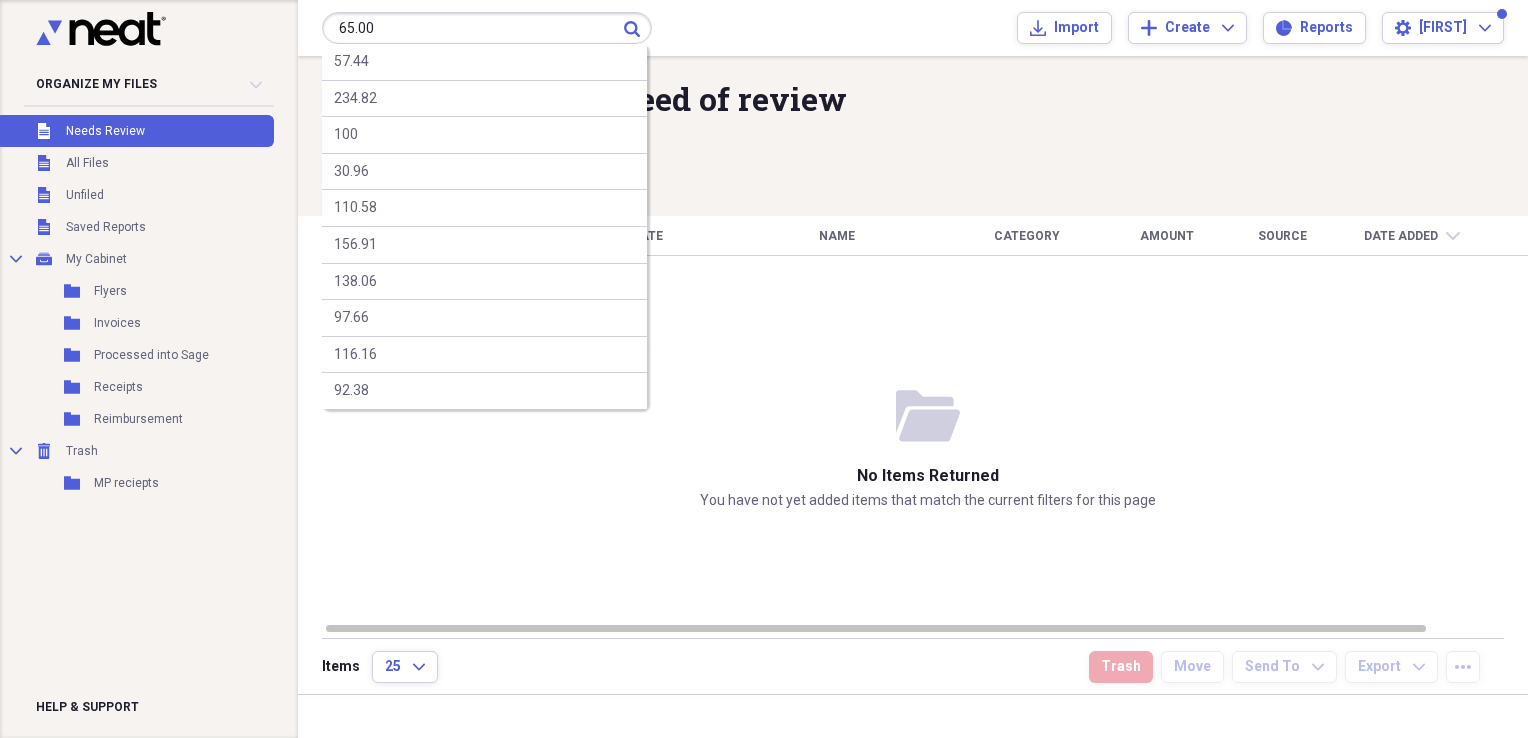 type on "65.00" 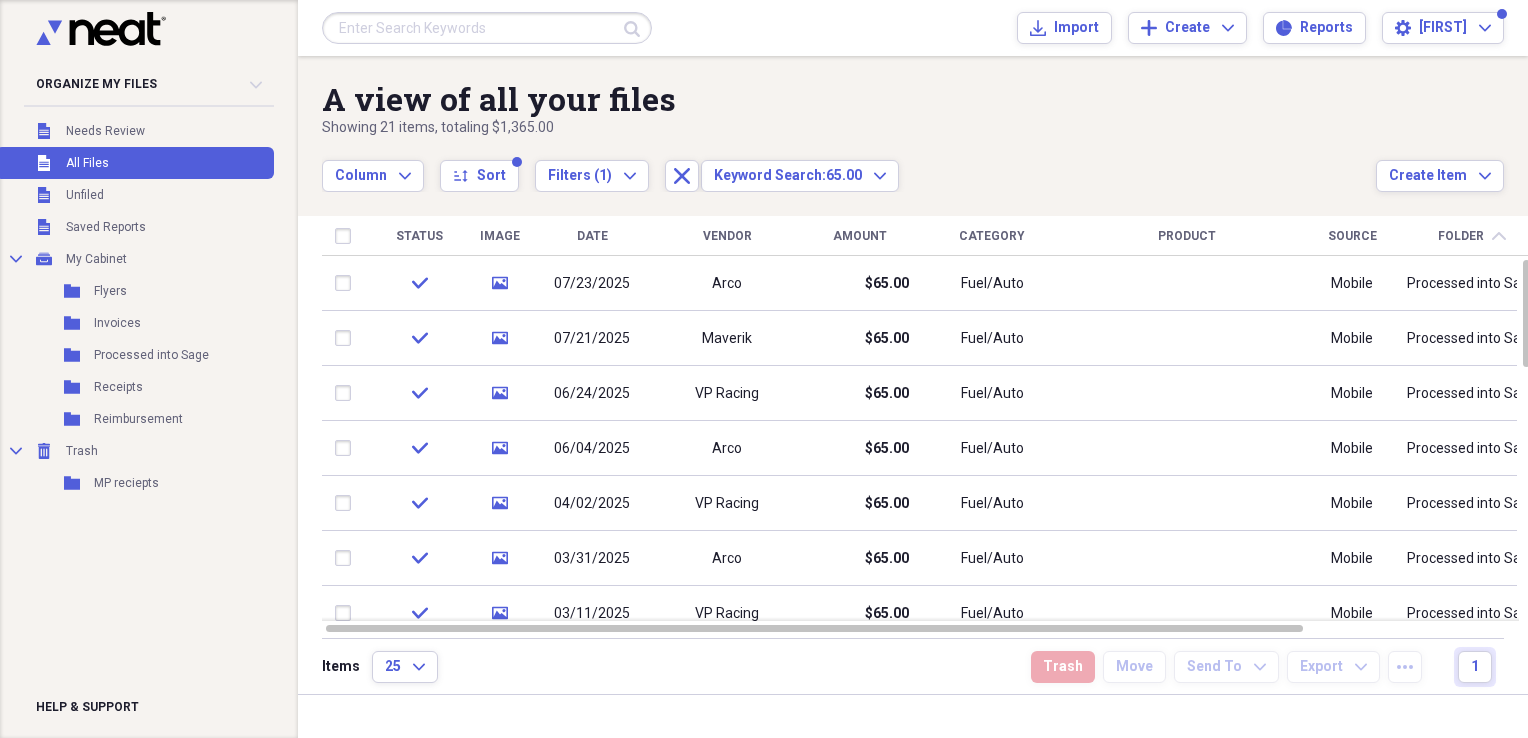 drag, startPoint x: 436, startPoint y: 30, endPoint x: 531, endPoint y: 31, distance: 95.005264 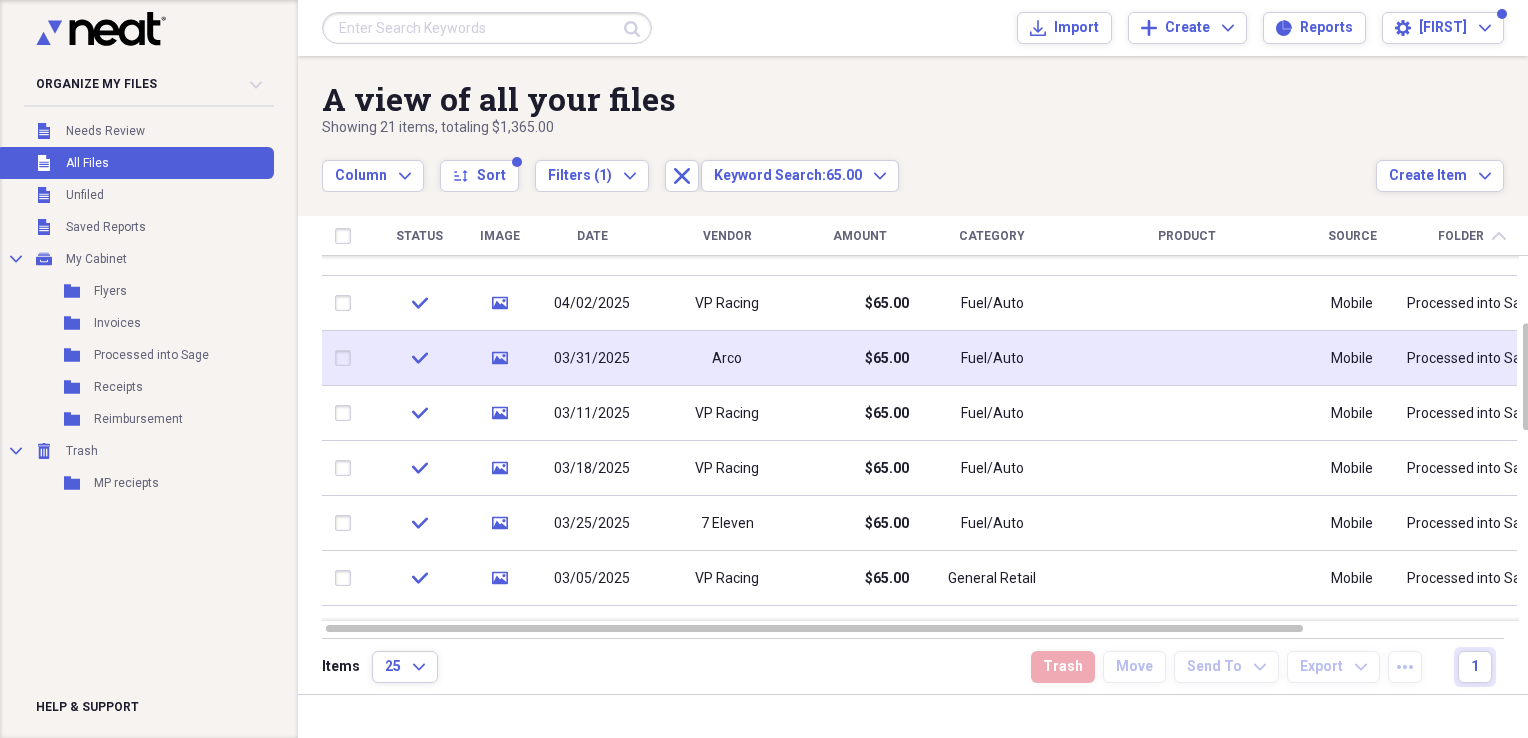 click on "Arco" at bounding box center [727, 358] 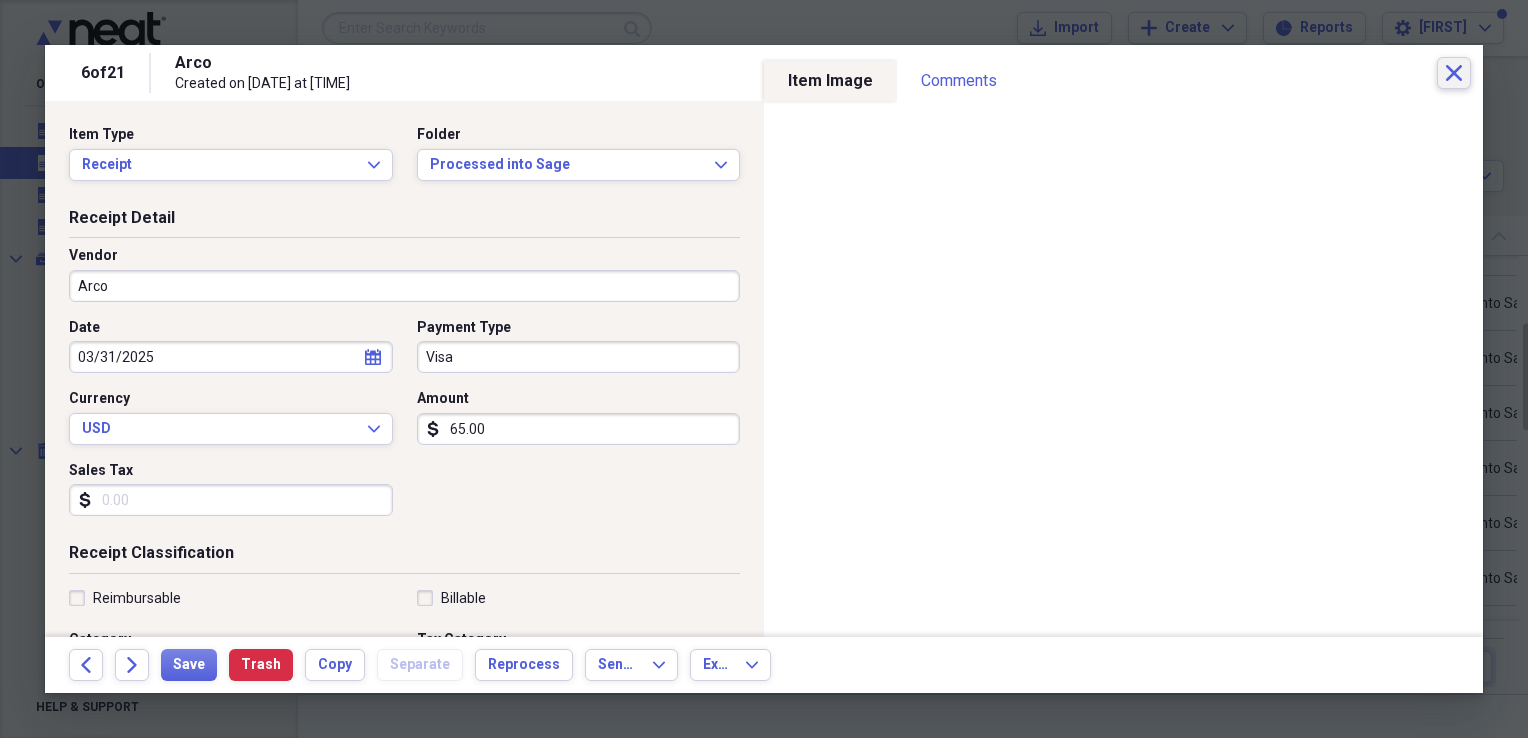 click on "Close" 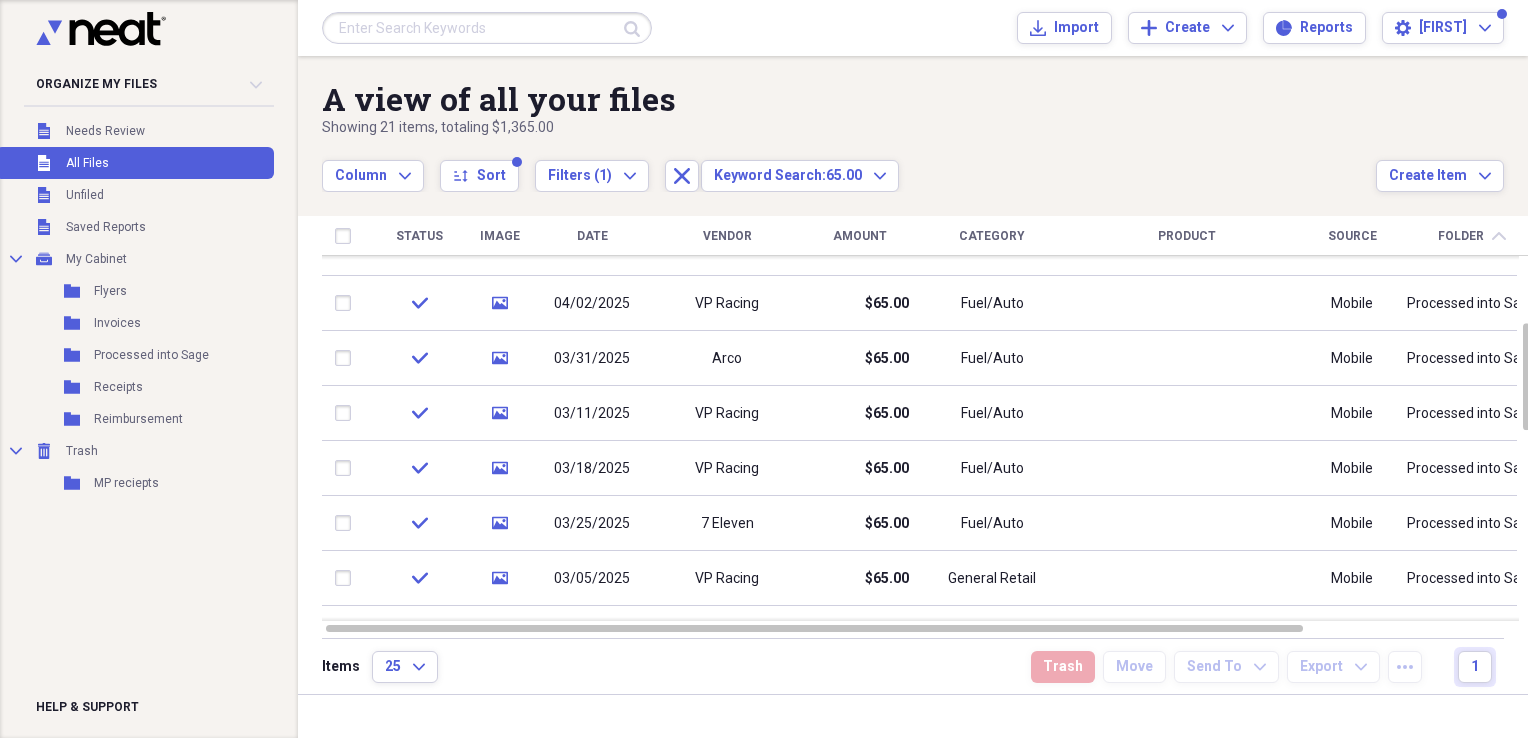 click at bounding box center [487, 28] 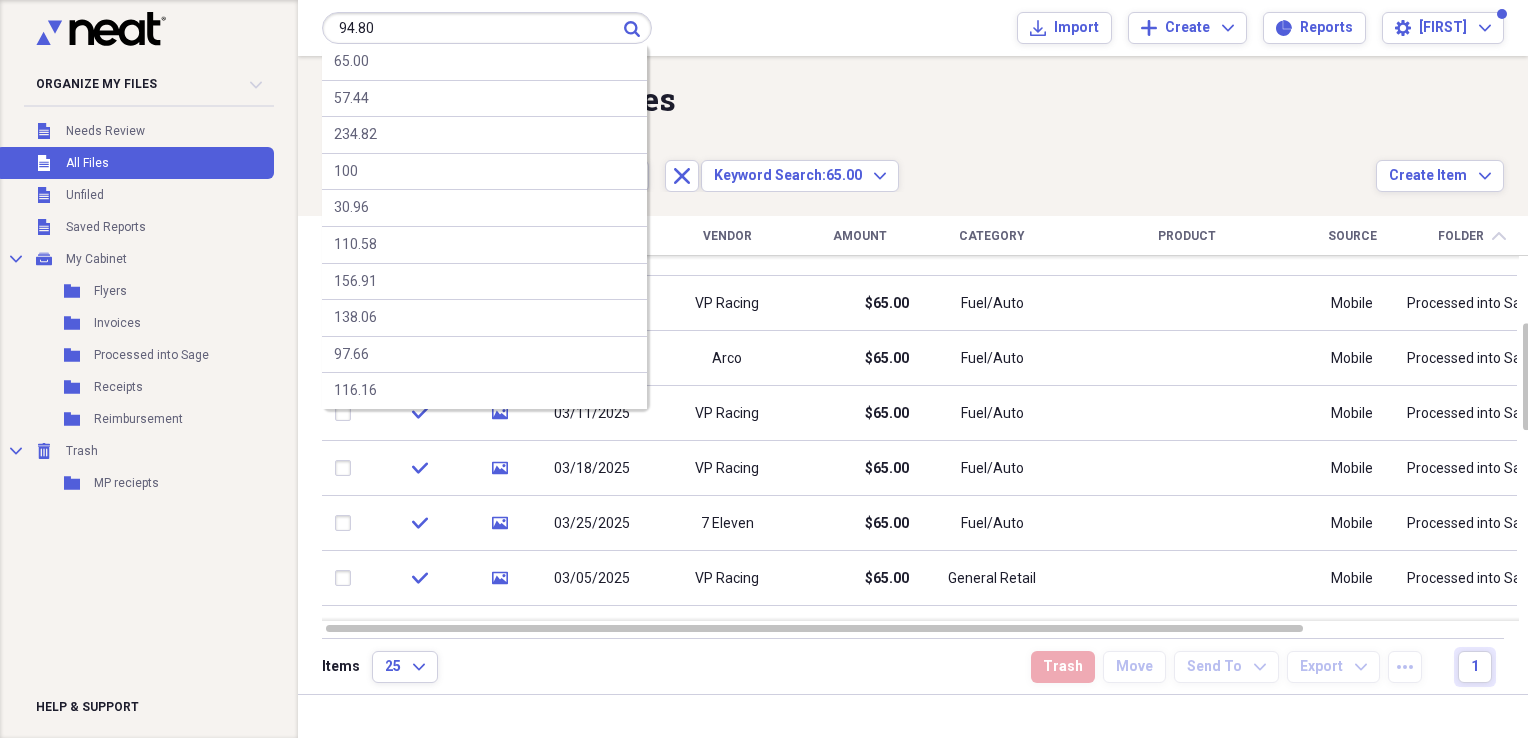 type on "94.80" 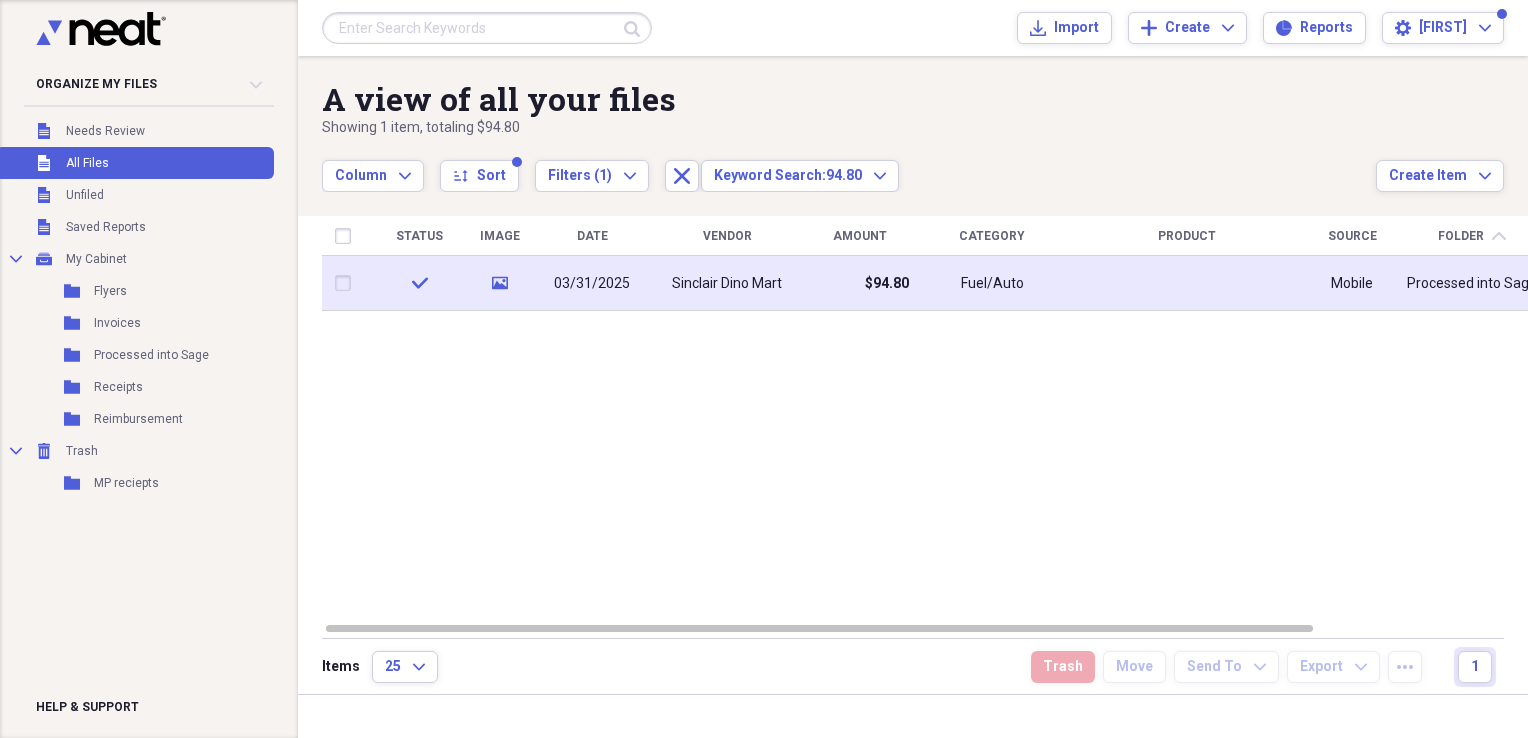 click on "$94.80" at bounding box center (859, 283) 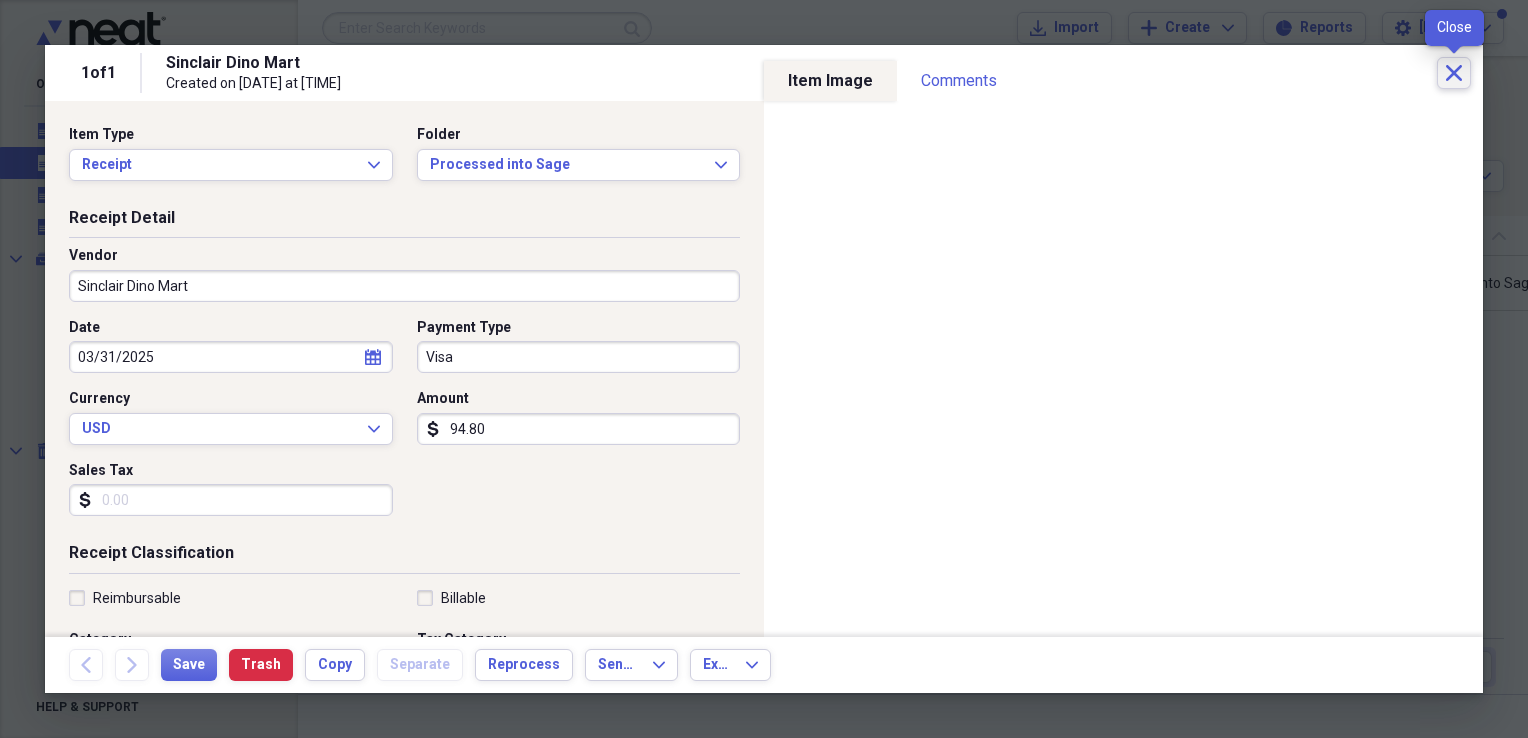 click on "Close" 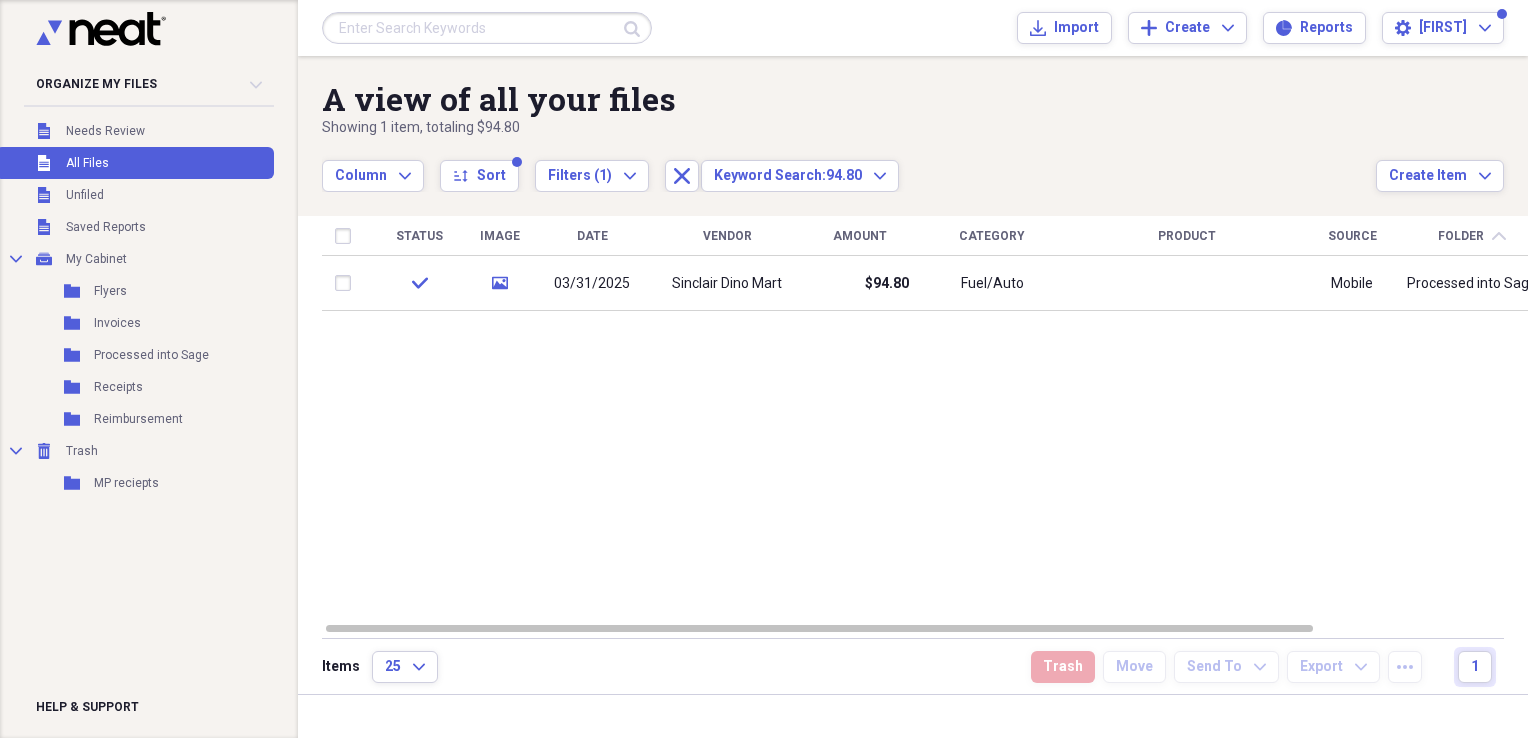click at bounding box center (487, 28) 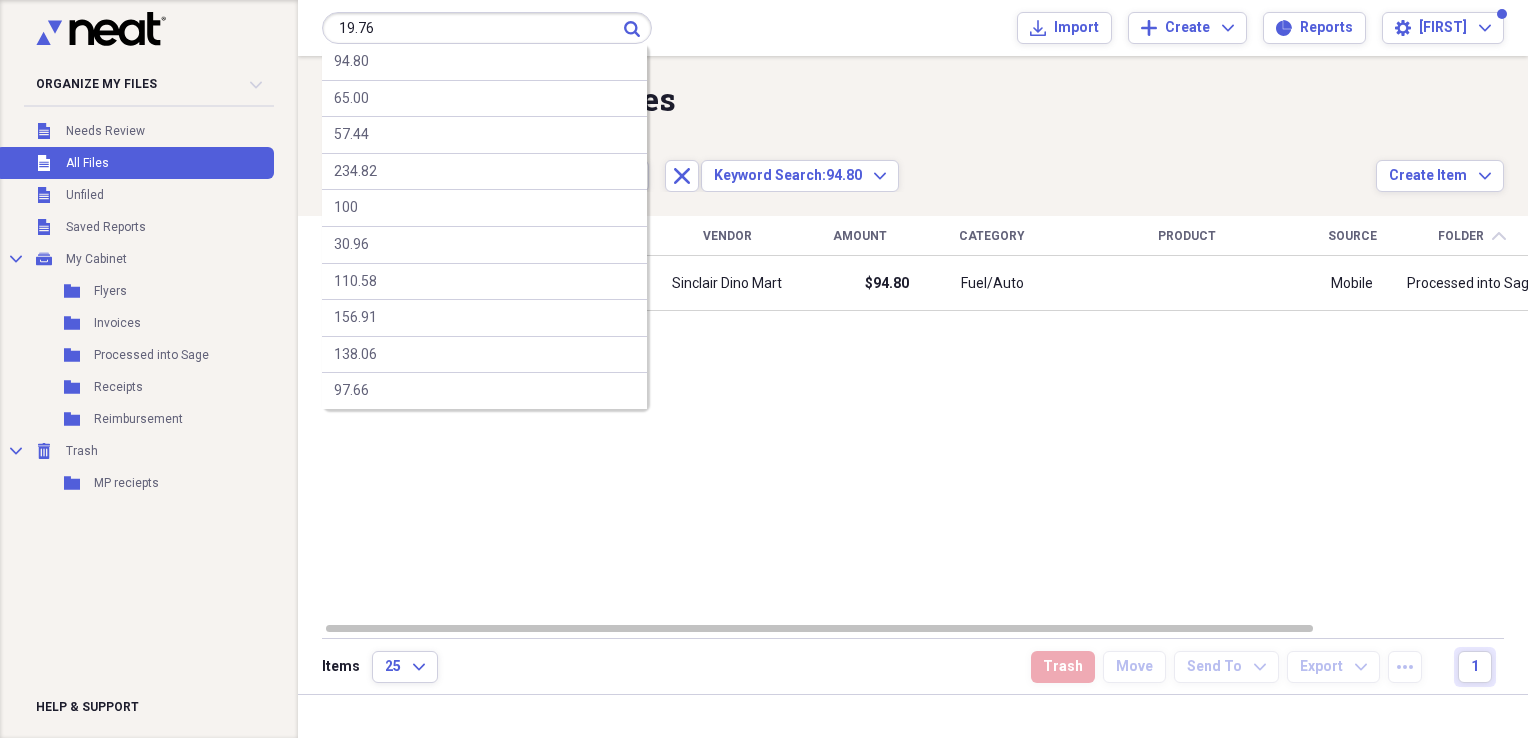 type on "19.76" 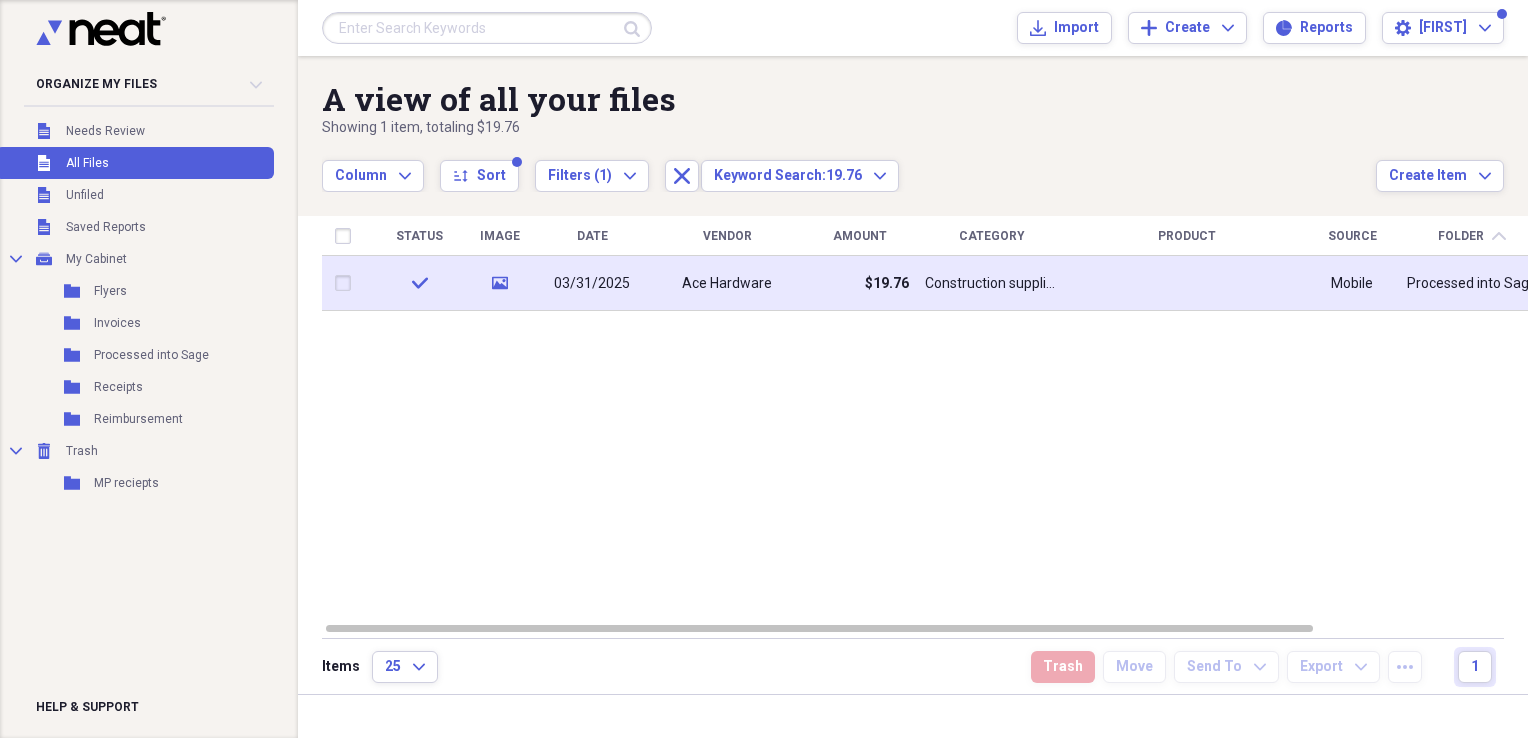 click on "Ace Hardware" at bounding box center [727, 283] 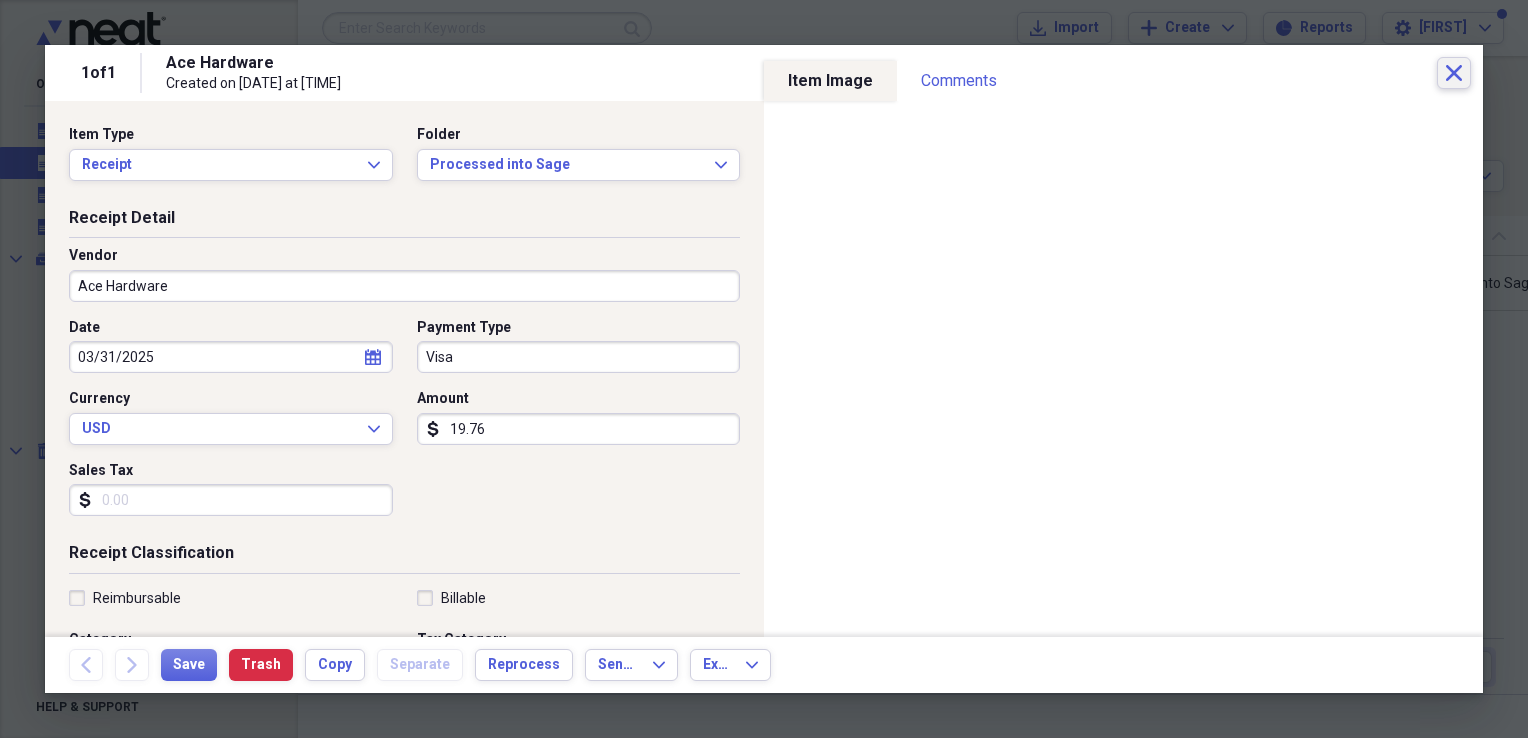 click on "Close" at bounding box center [1454, 73] 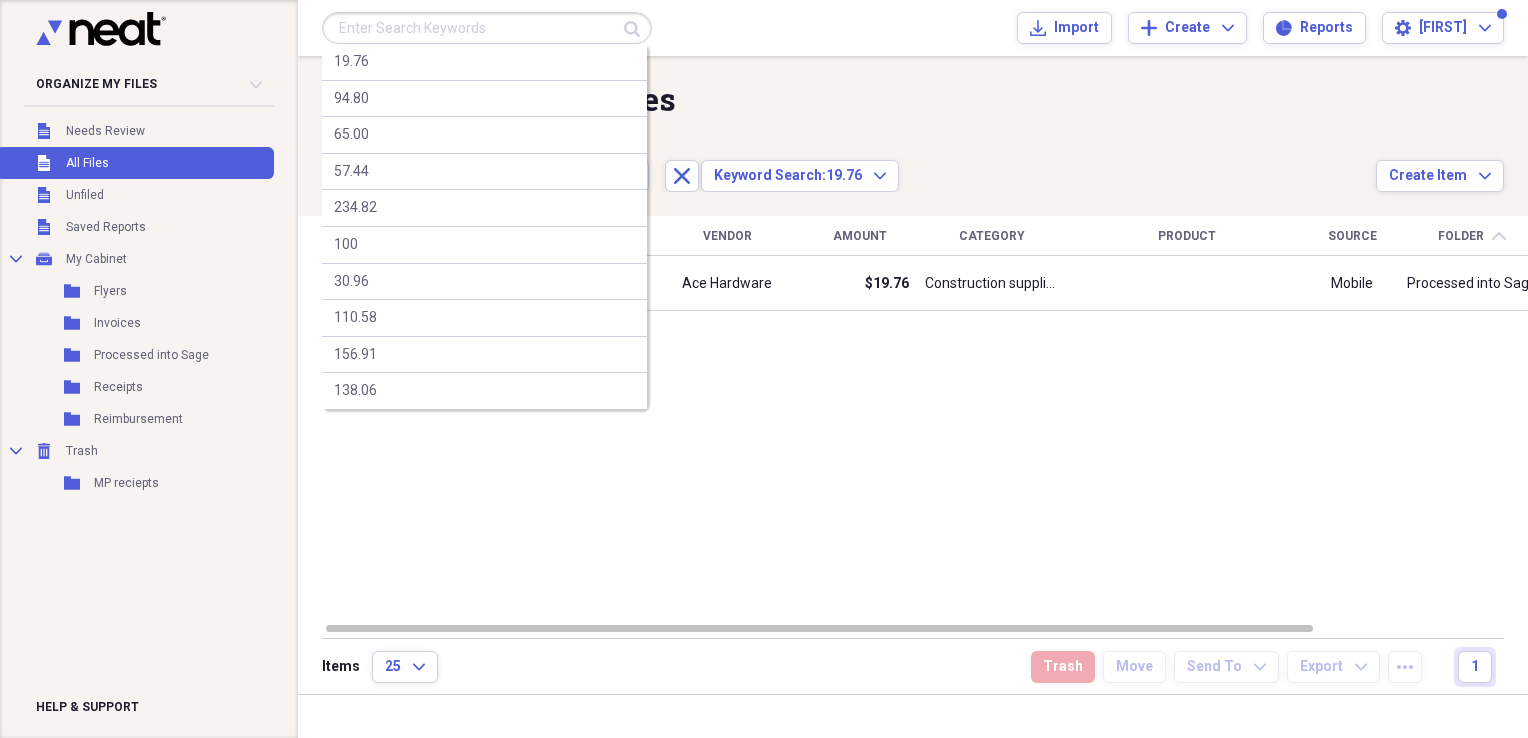 click at bounding box center [487, 28] 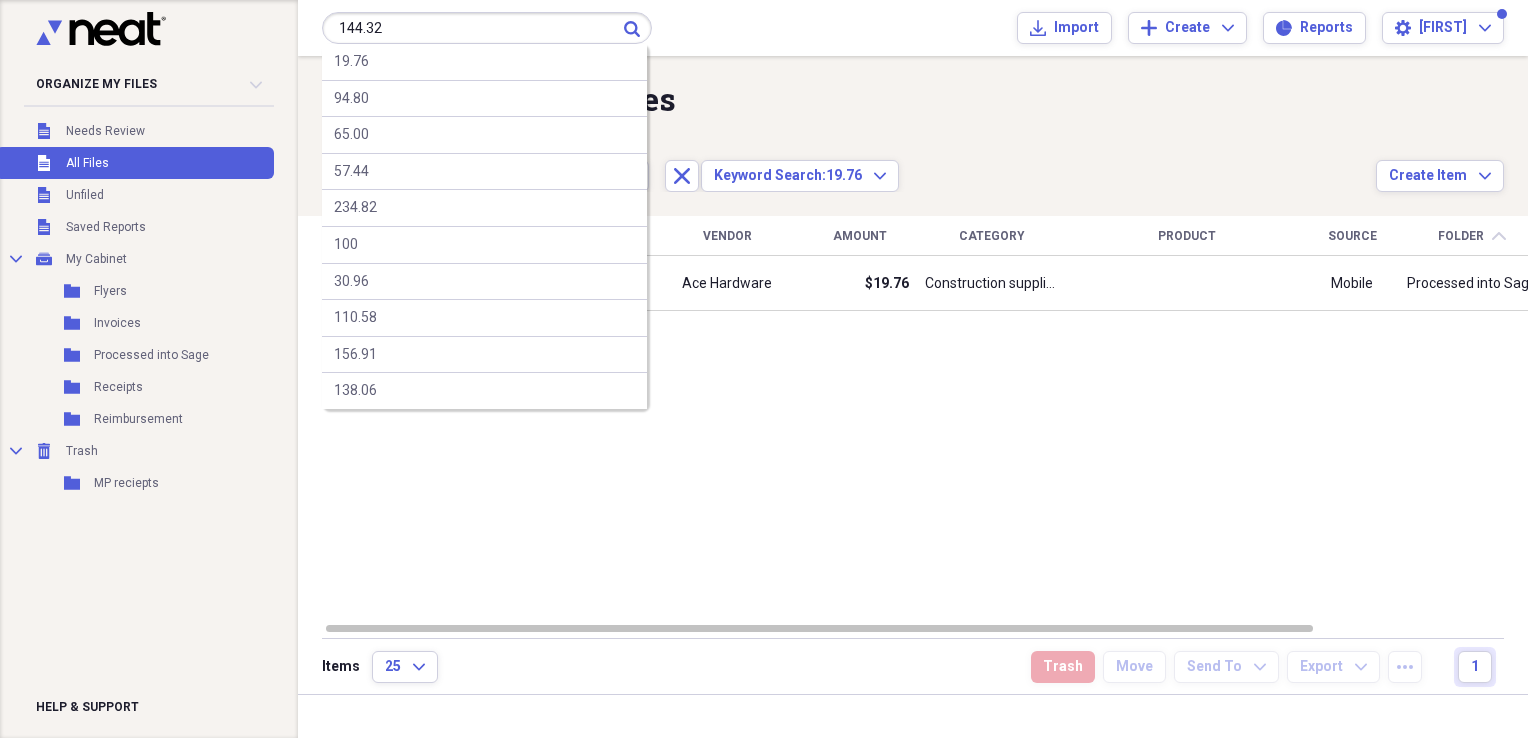 type on "144.32" 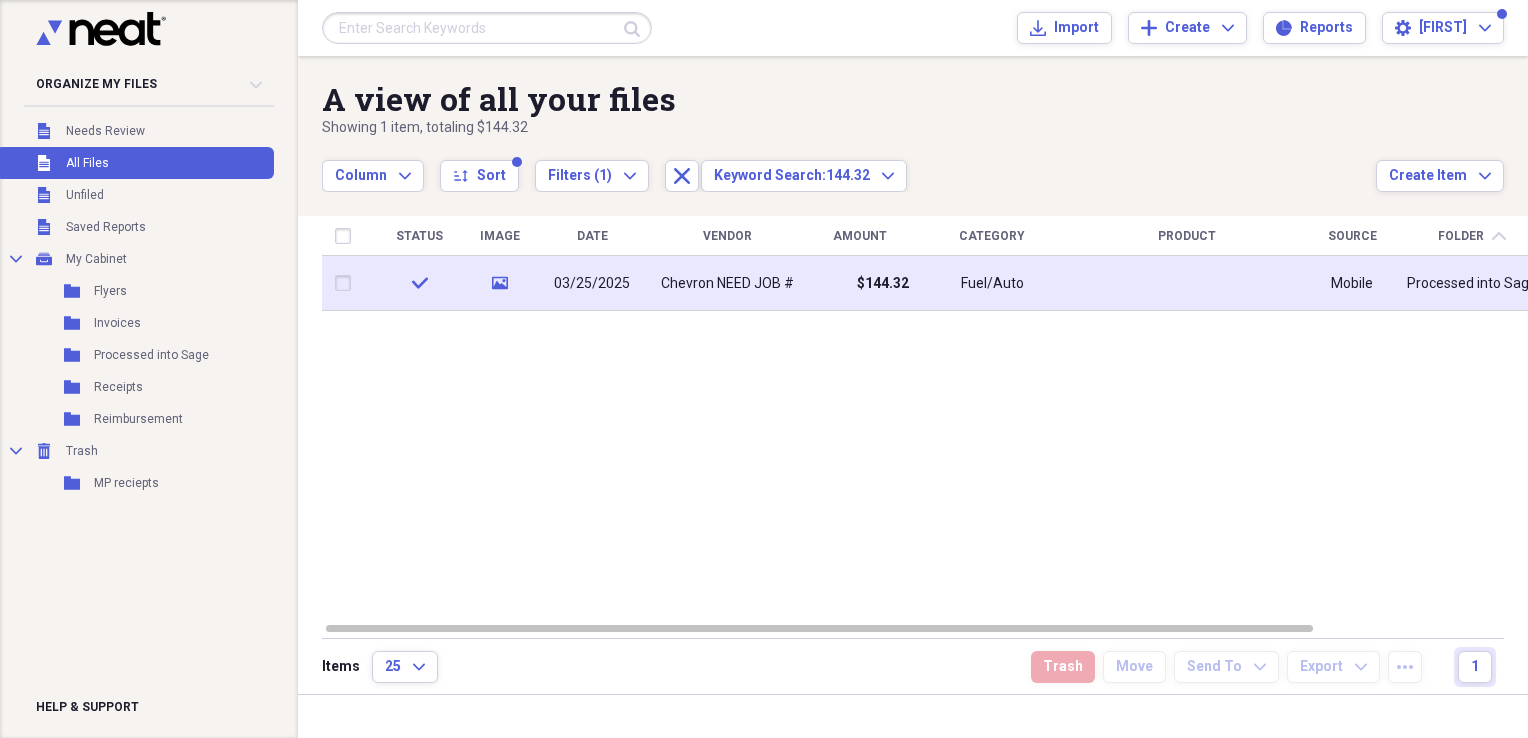 click on "$144.32" at bounding box center [859, 283] 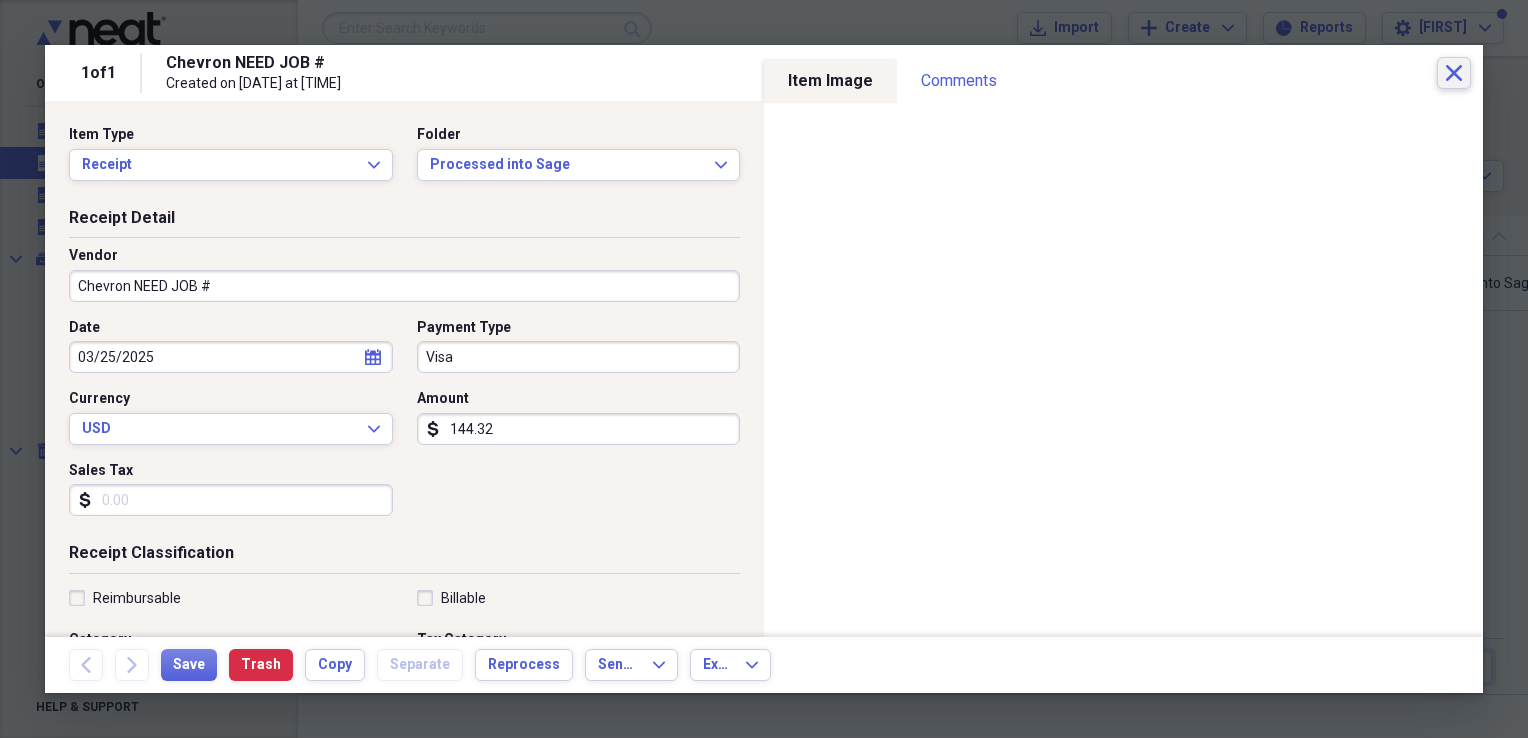 click 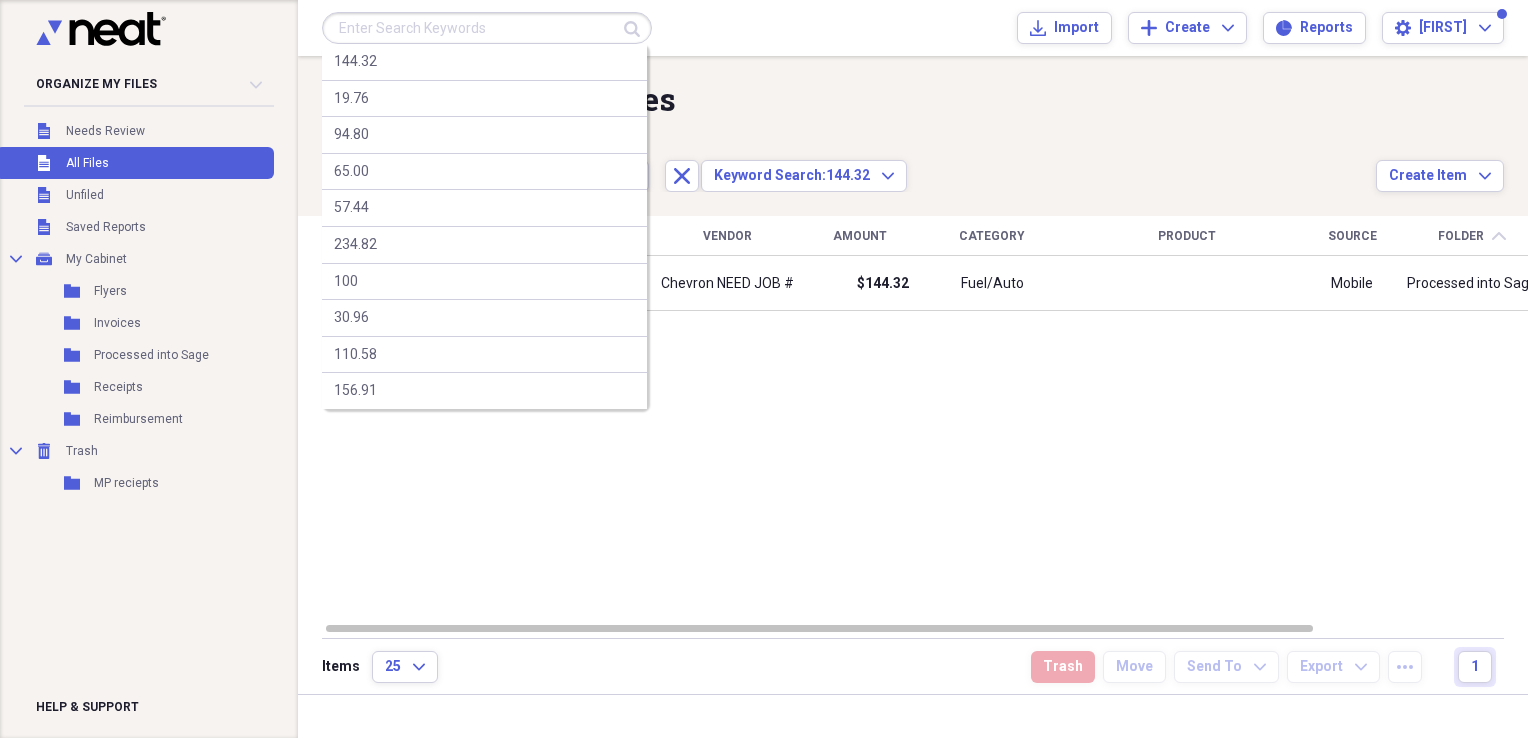 click at bounding box center [487, 28] 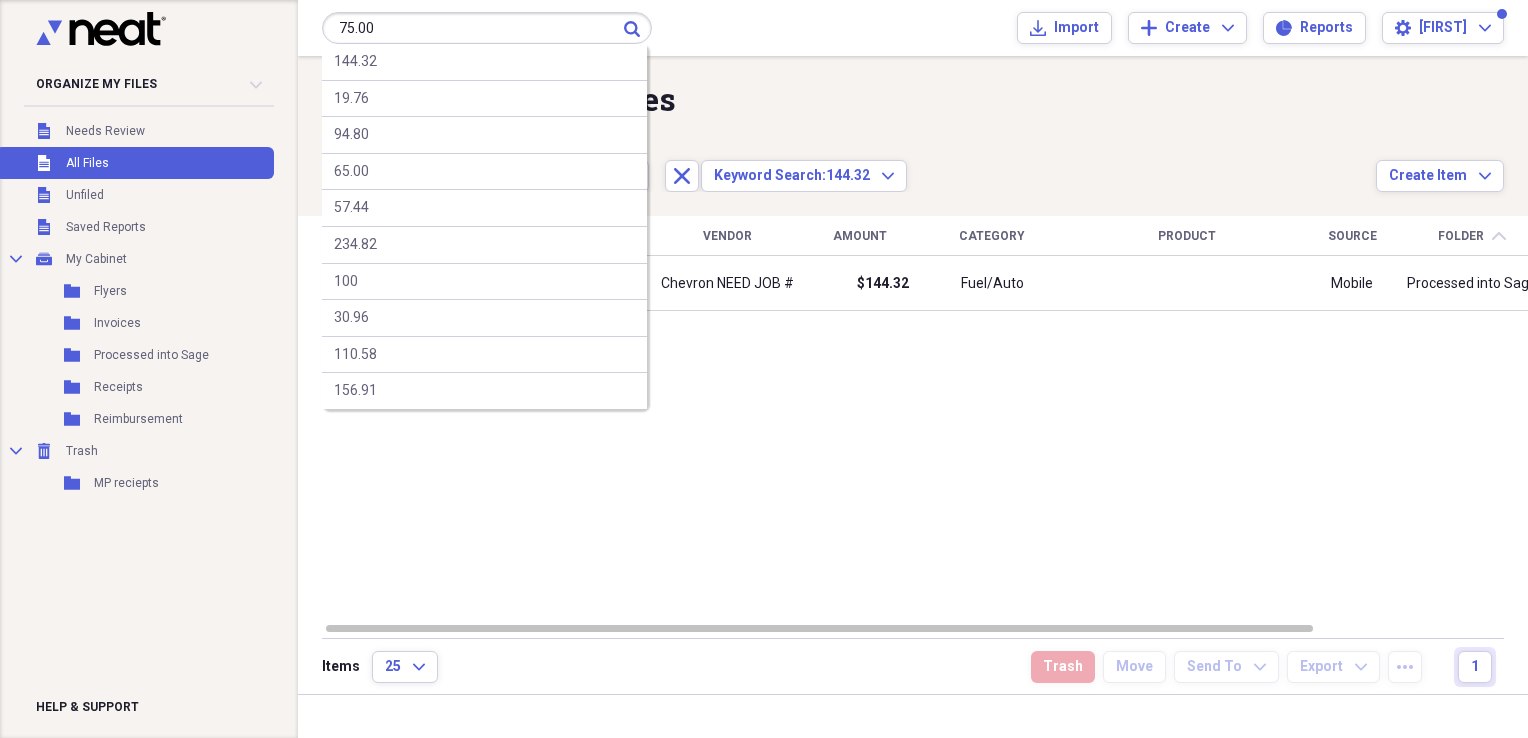 type on "75.00" 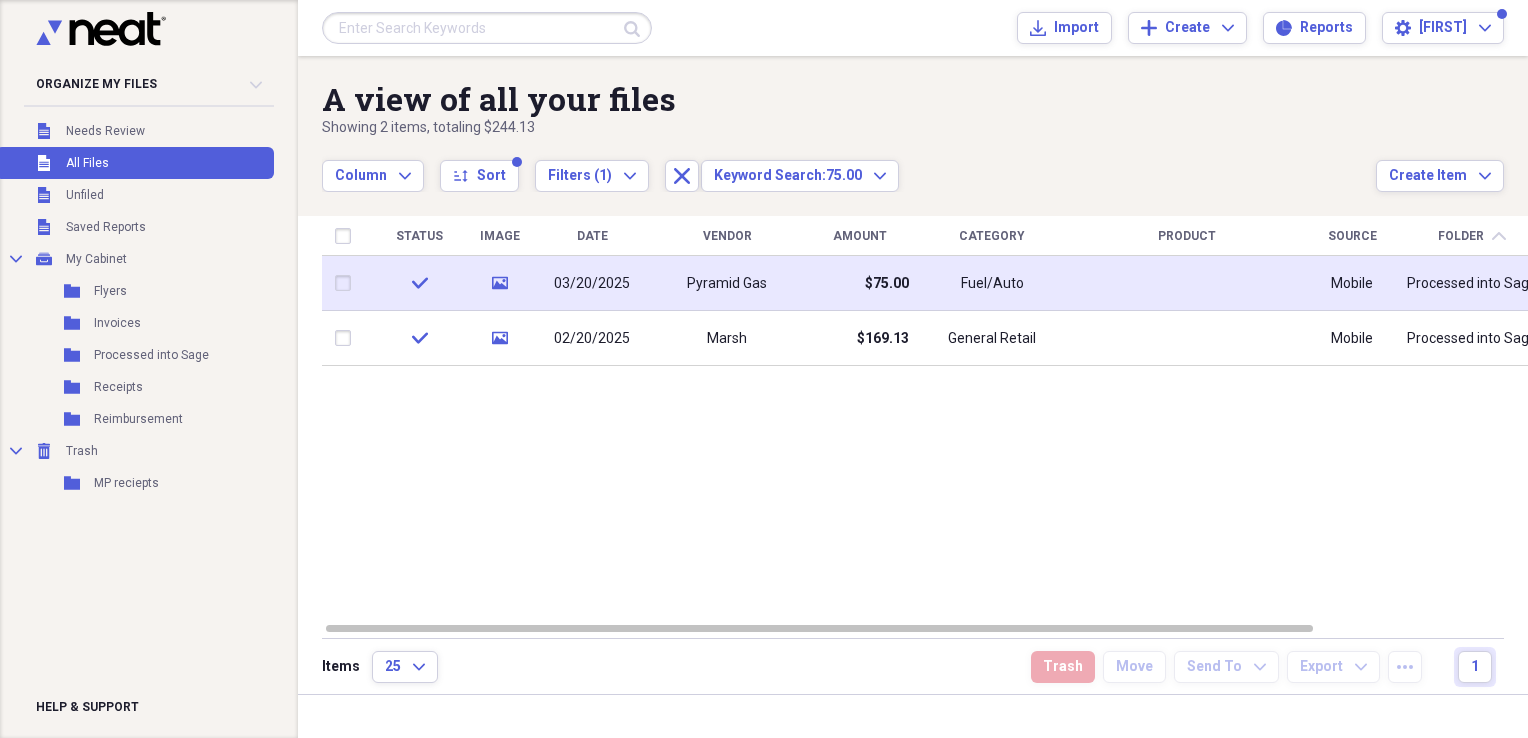 click on "Pyramid Gas" at bounding box center (727, 283) 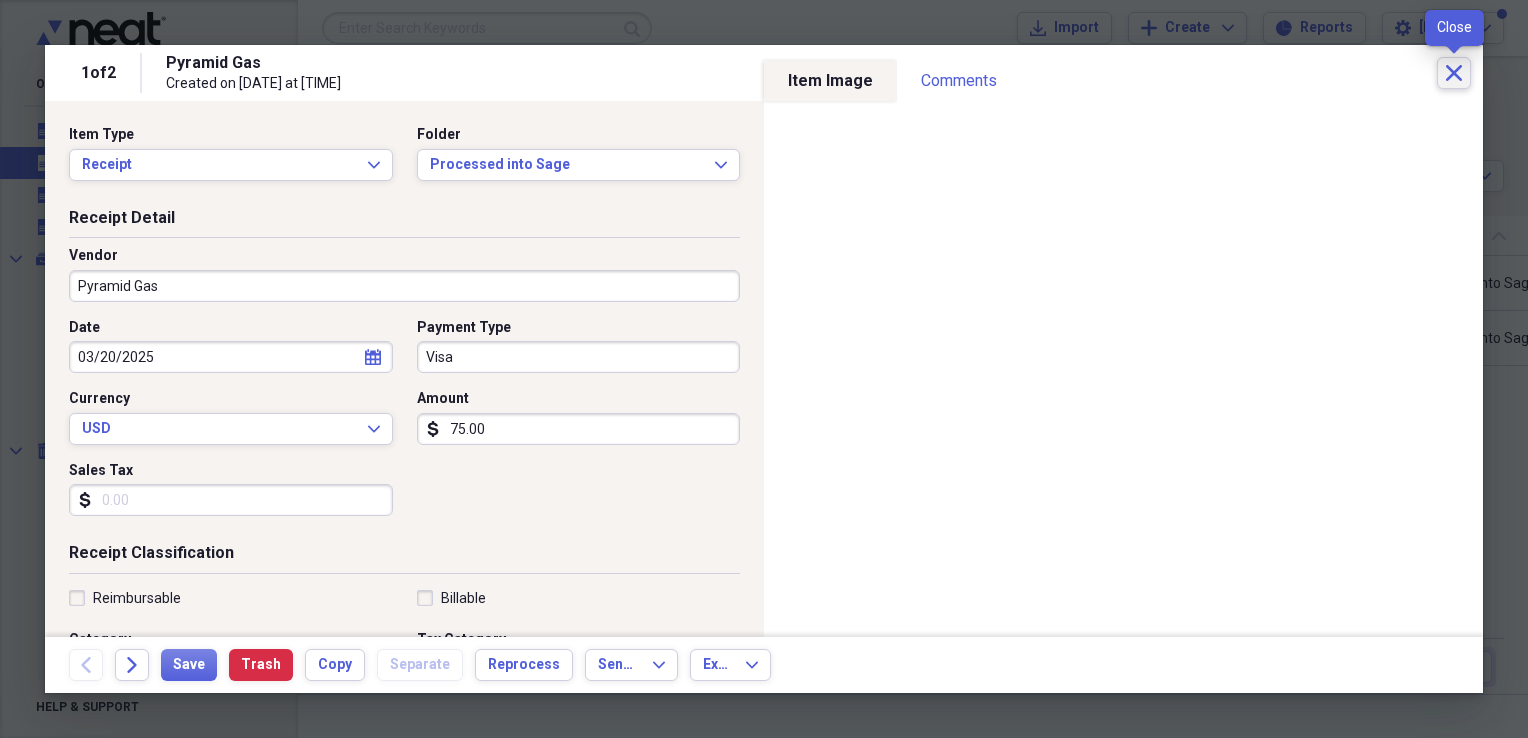 click on "Close" at bounding box center [1454, 73] 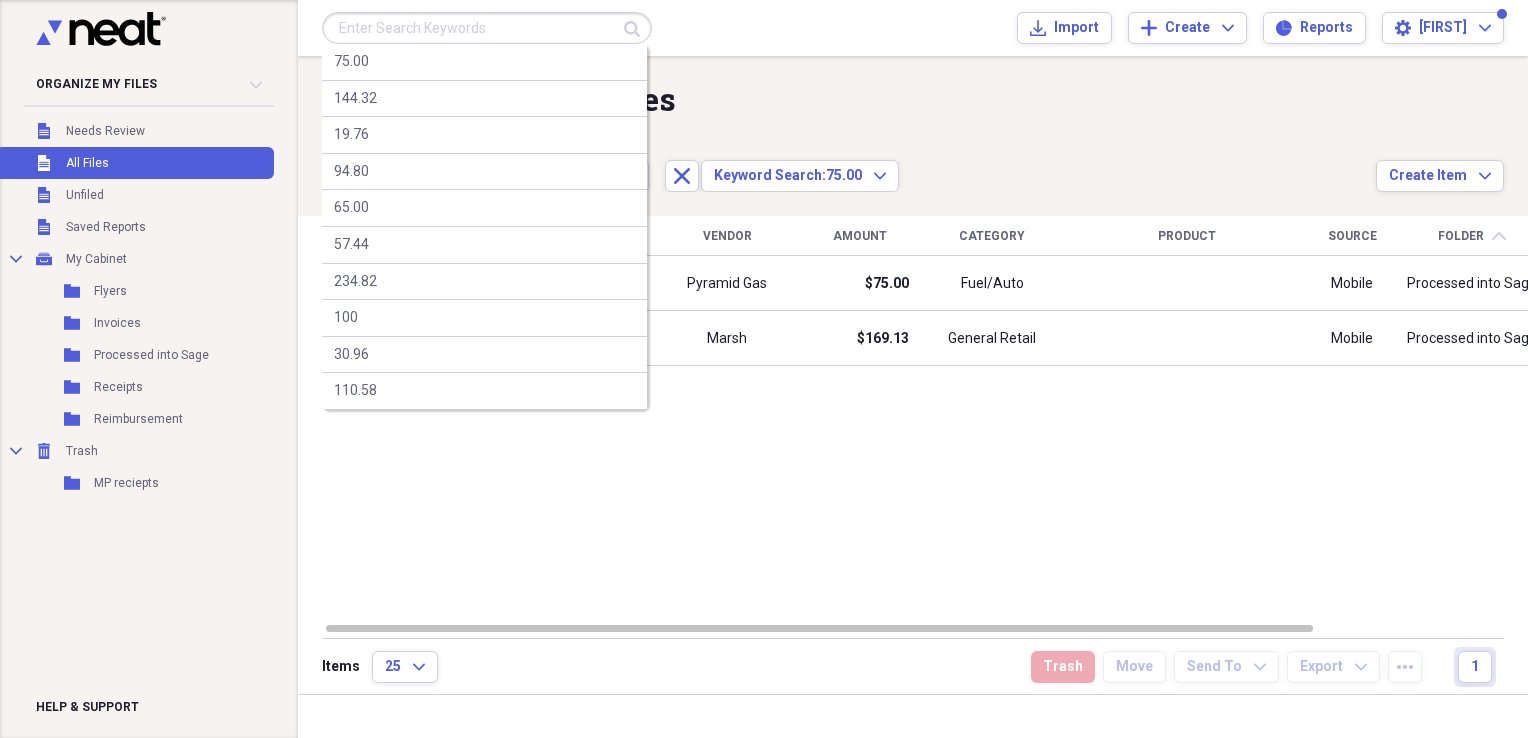 click at bounding box center [487, 28] 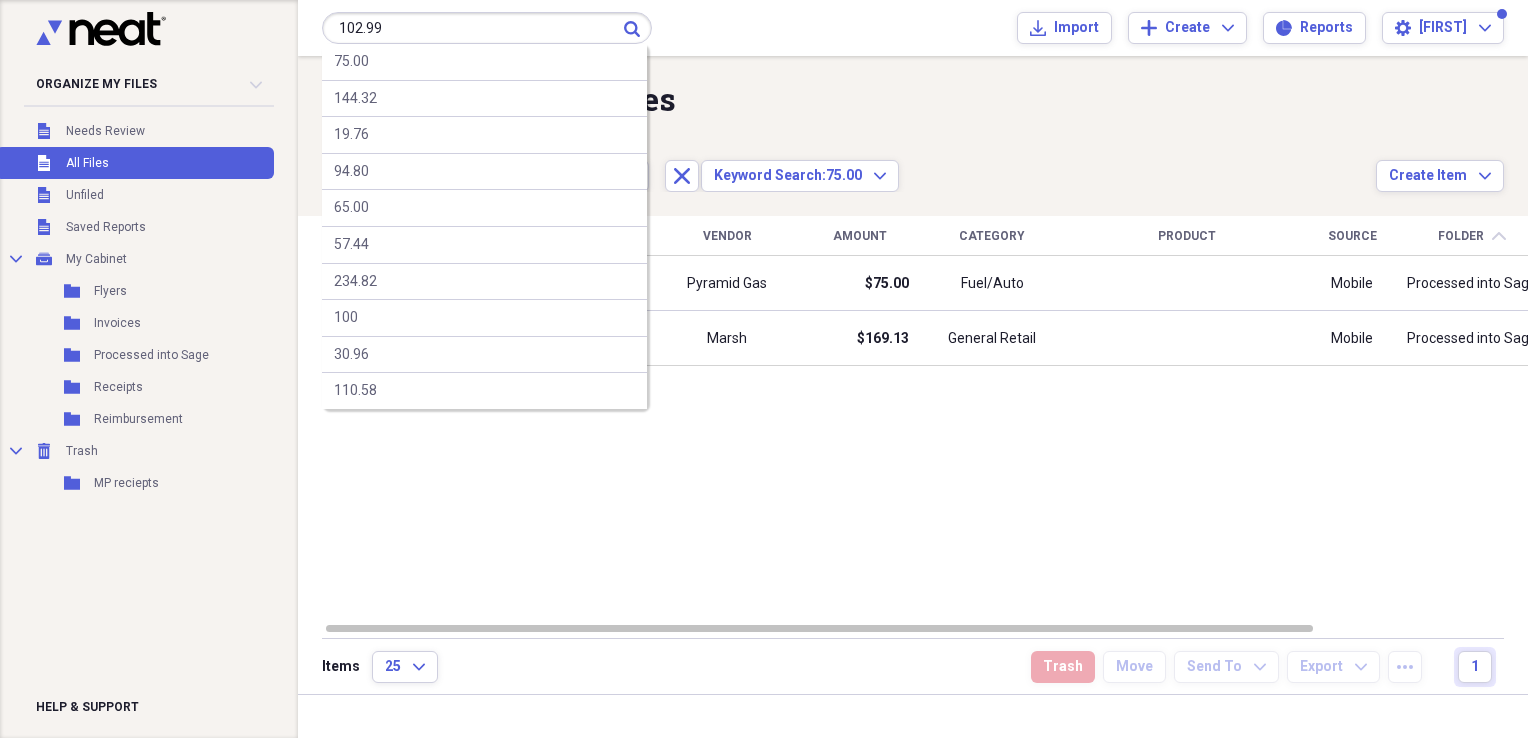 type on "102.99" 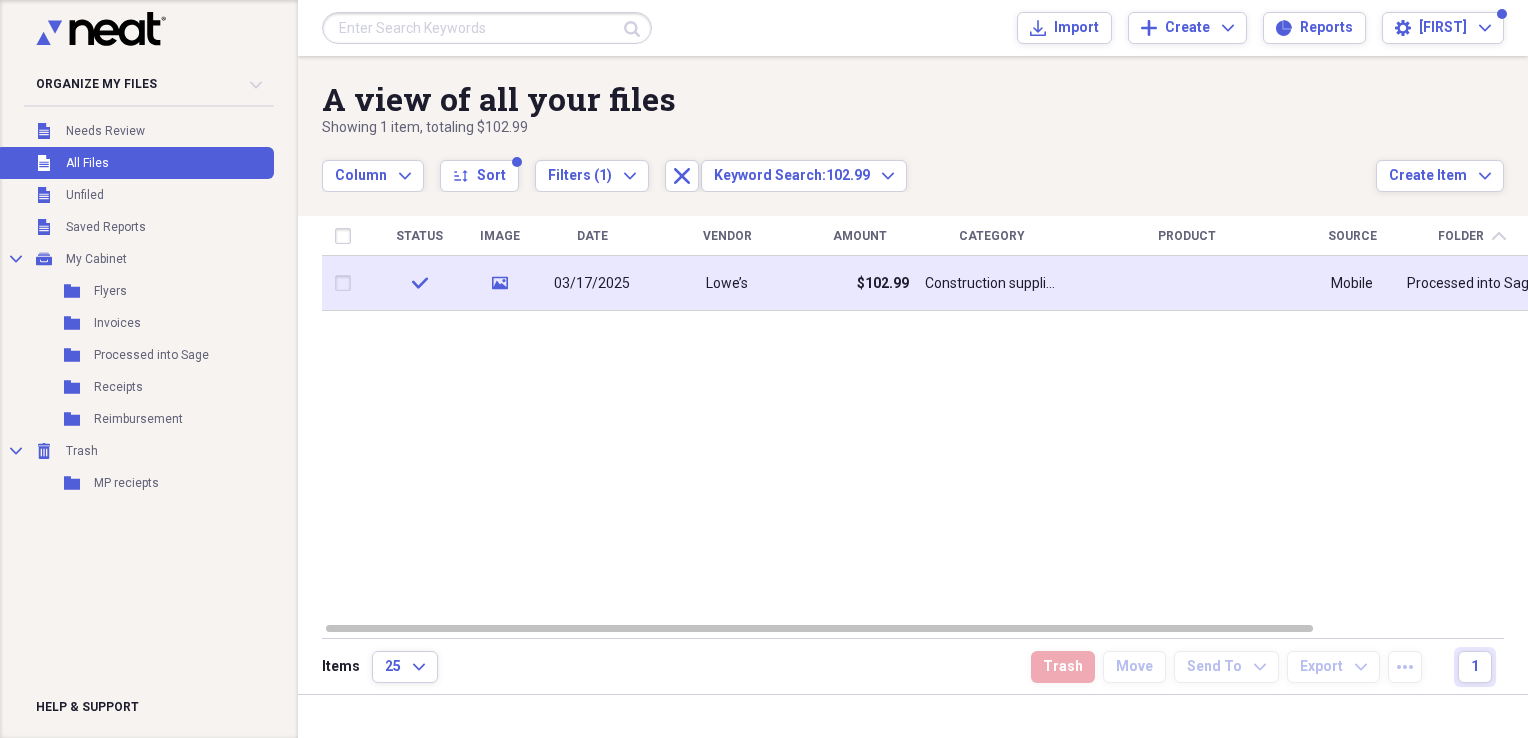 click on "Lowe’s" at bounding box center [727, 284] 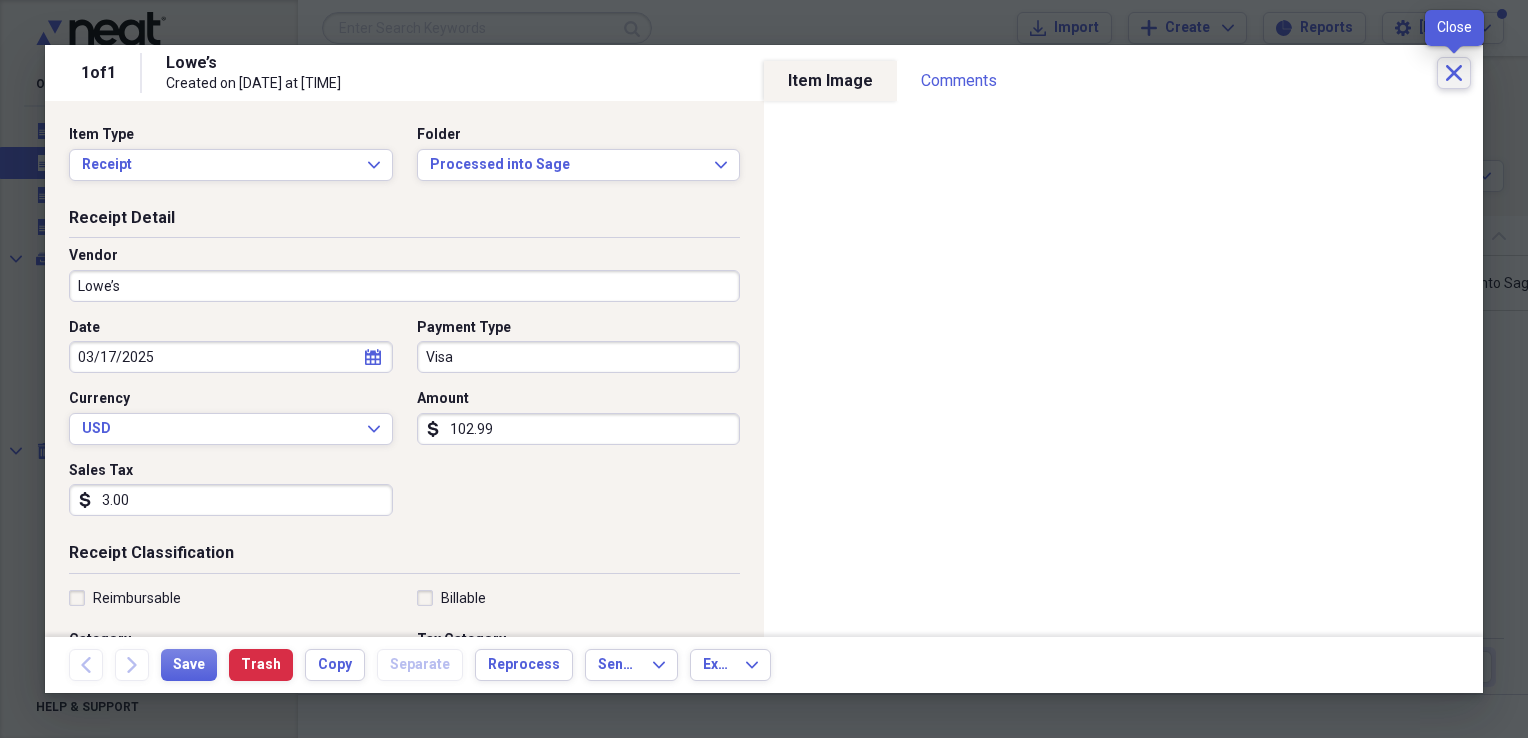 click on "Close" at bounding box center [1454, 73] 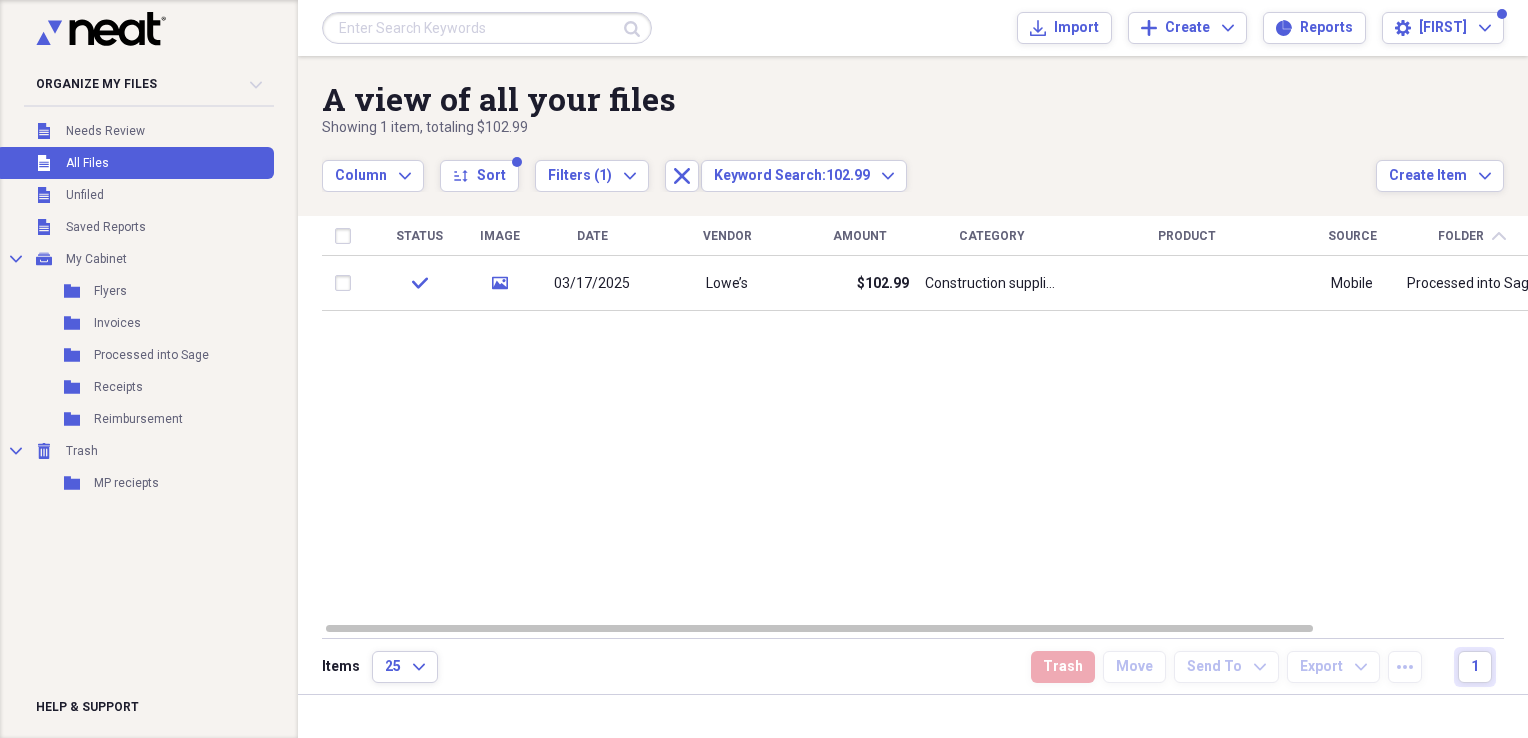 click on "Unfiled All Files" at bounding box center (135, 163) 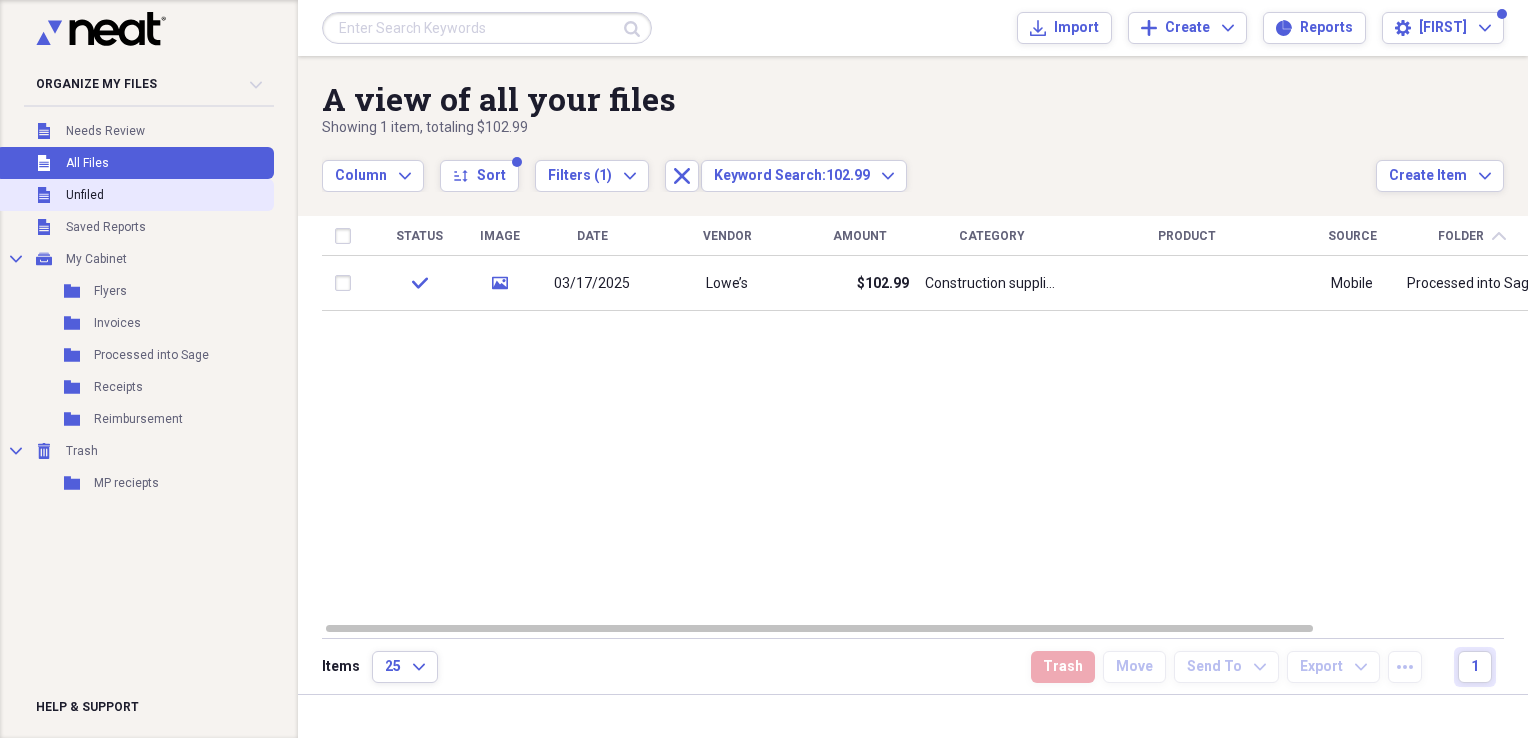 click on "Unfiled Unfiled" at bounding box center (135, 195) 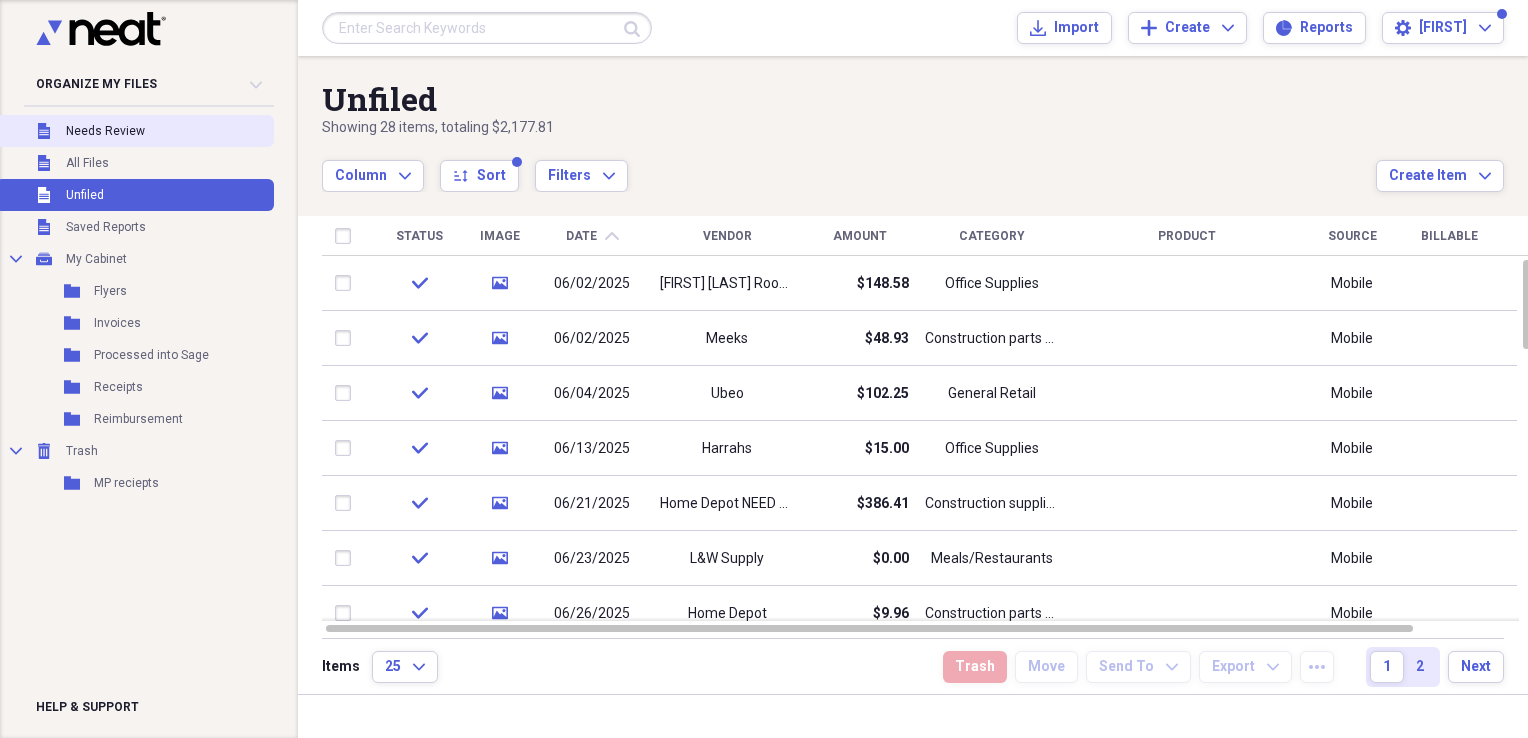 click on "Unfiled Needs Review" at bounding box center [135, 131] 